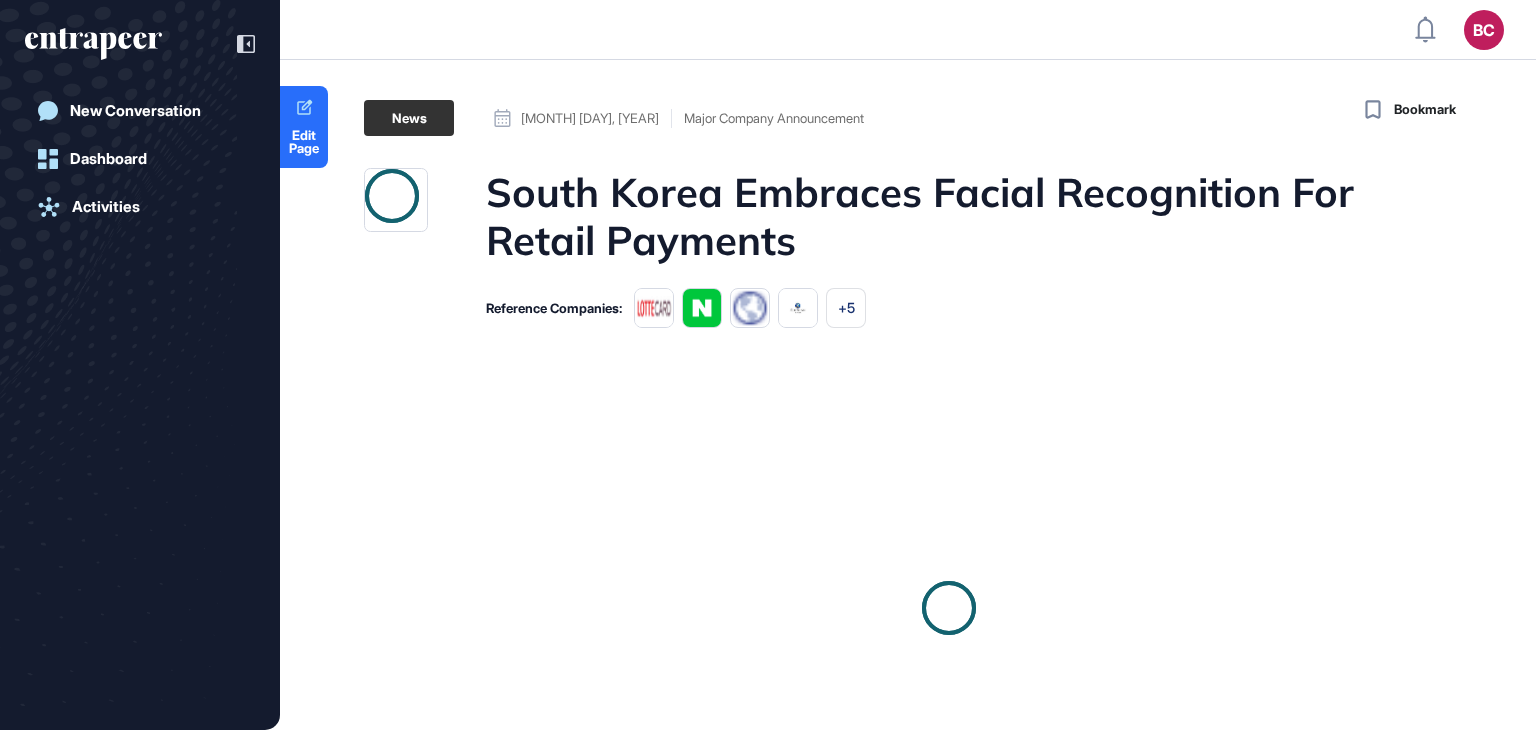 scroll, scrollTop: 0, scrollLeft: 0, axis: both 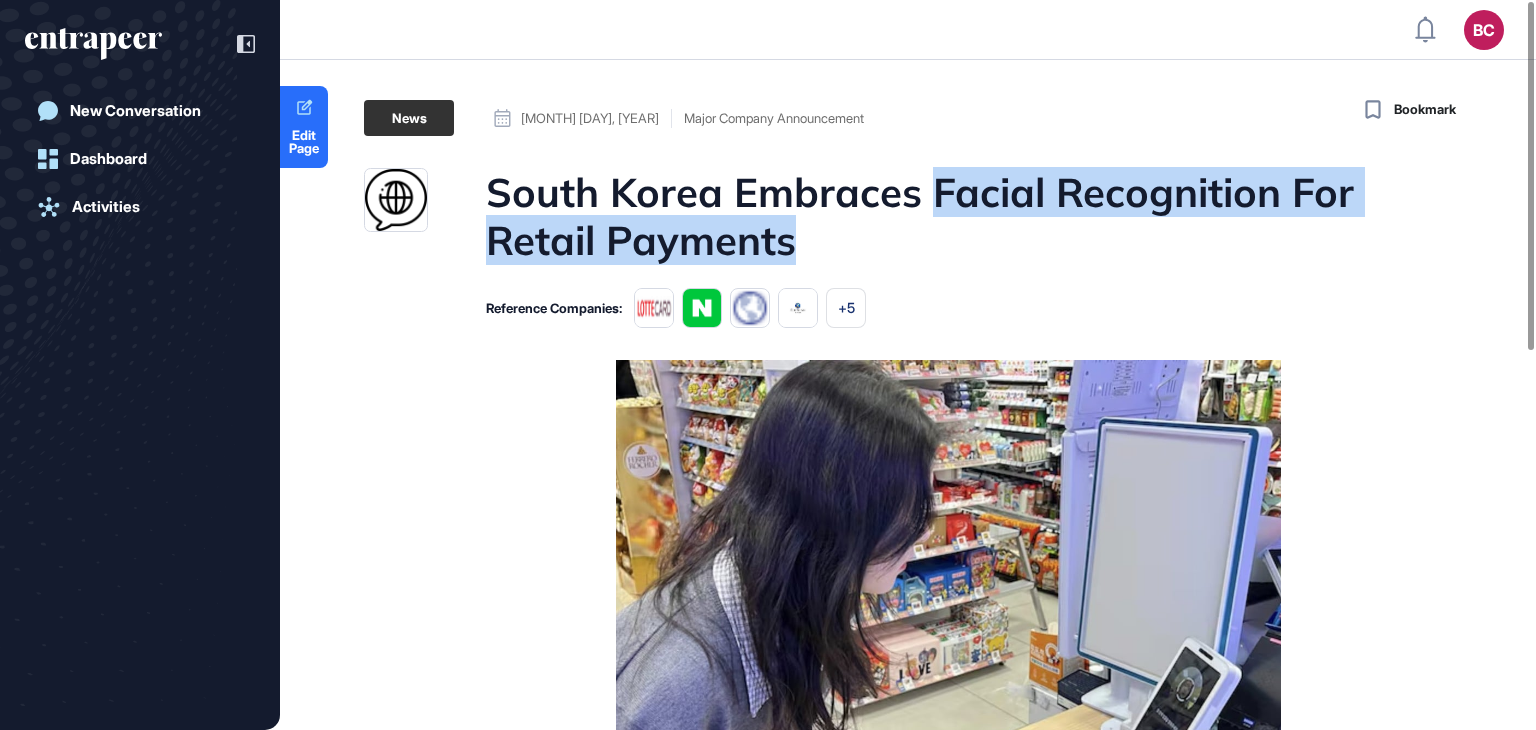 drag, startPoint x: 932, startPoint y: 185, endPoint x: 968, endPoint y: 245, distance: 69.97142 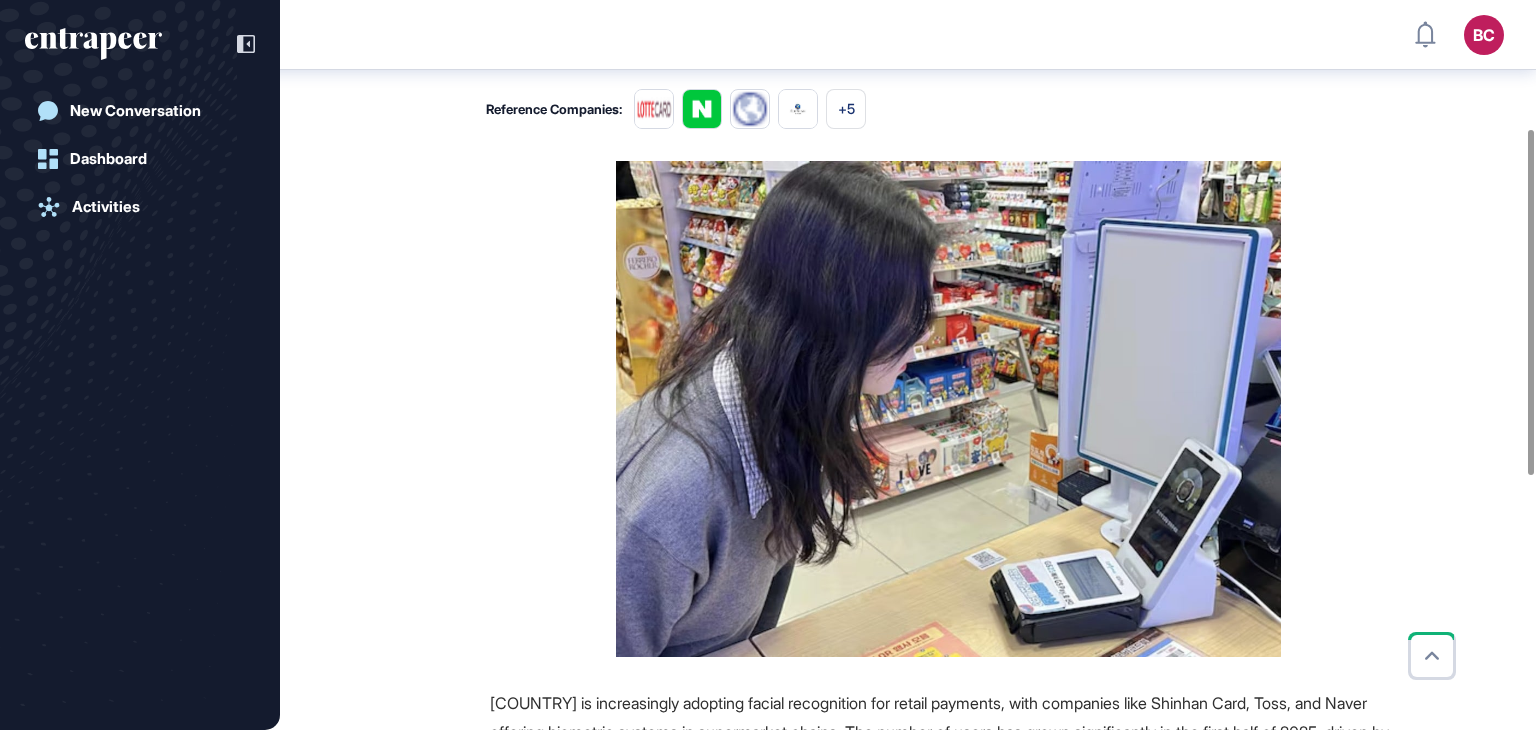 scroll, scrollTop: 409, scrollLeft: 0, axis: vertical 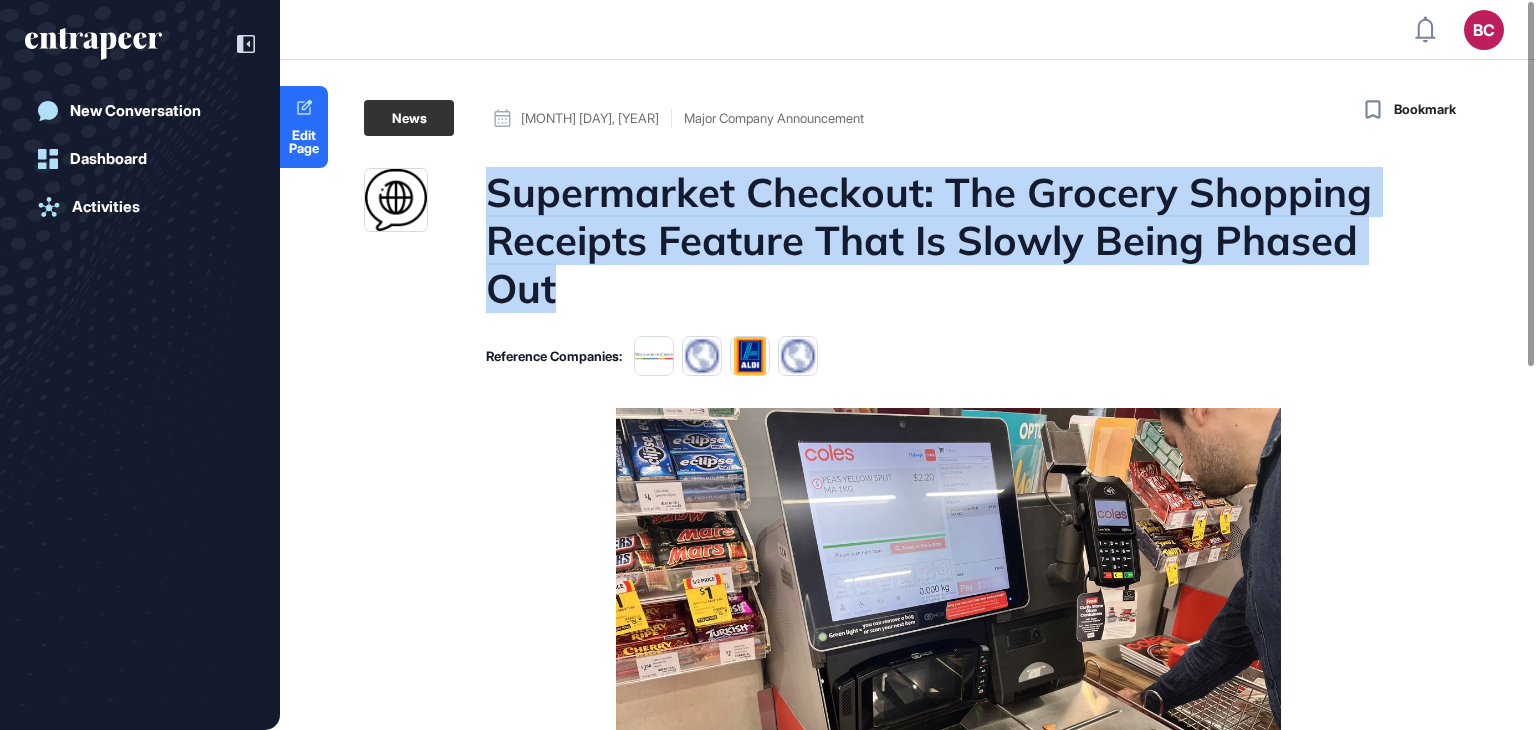 drag, startPoint x: 488, startPoint y: 172, endPoint x: 567, endPoint y: 303, distance: 152.97713 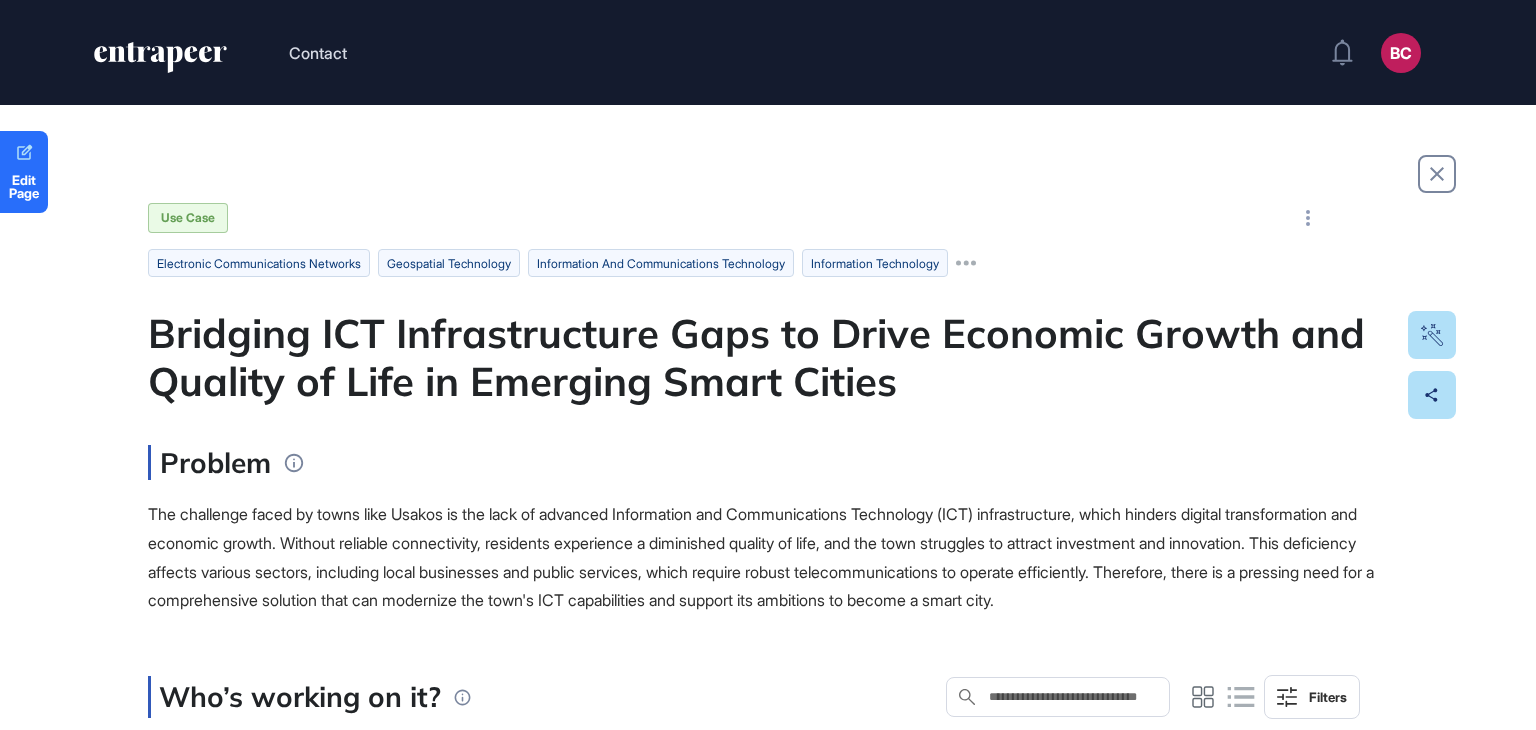 scroll, scrollTop: 0, scrollLeft: 0, axis: both 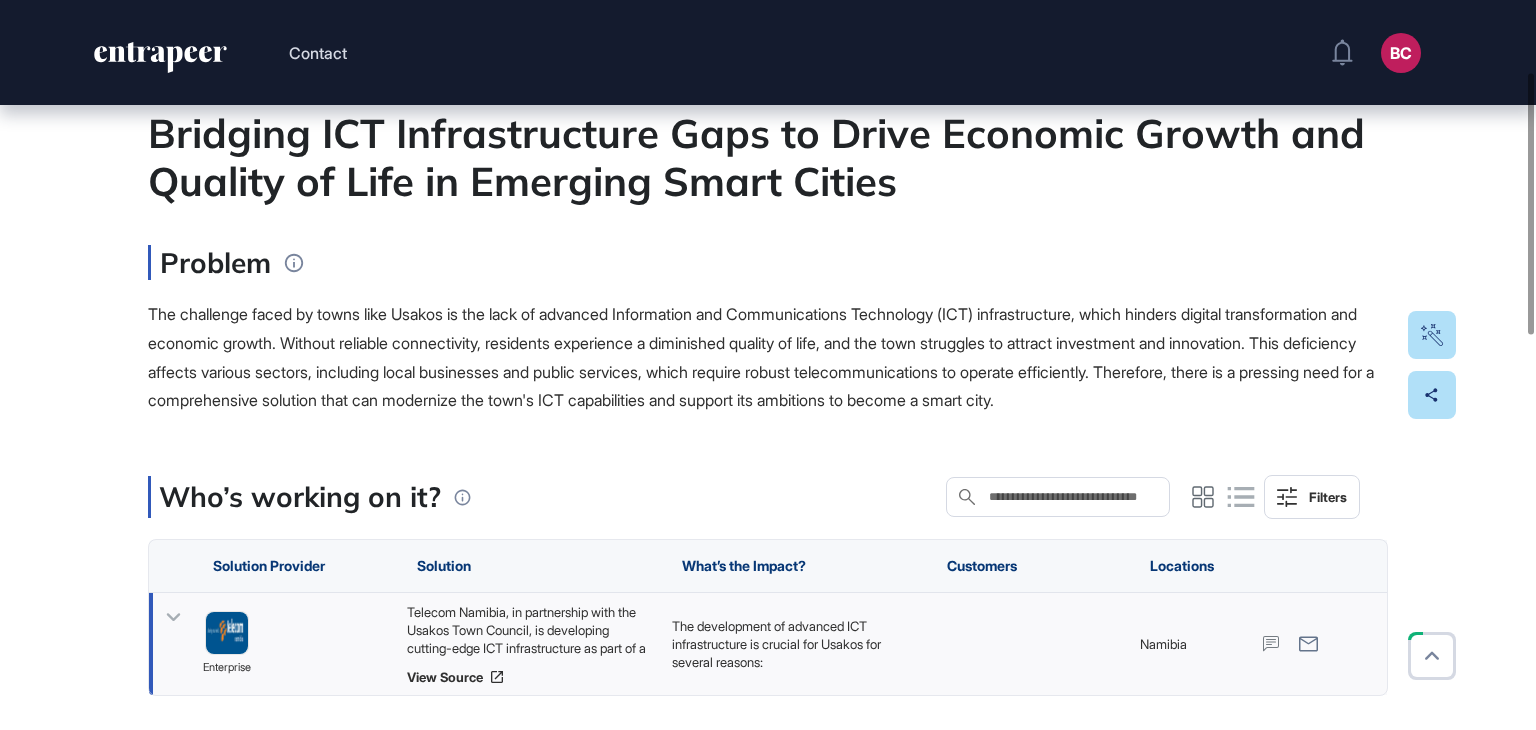click on "Telecom Namibia, in partnership with the Usakos Town Council, is developing cutting-edge ICT infrastructure as part of a Memorandum of Understanding (MOU) aimed at transforming Usakos into a smart city. This initiative includes the rollout of a top-tier telecommunication network that will enhance connectivity and enable advanced digital services. Telecom Namibia's experience in similar projects, such as the successful deployment of new fibre routes in Oranjemund, positions it as a key player in delivering the necessary infrastructure to support Usakos's digital transformation." at bounding box center [529, 630] 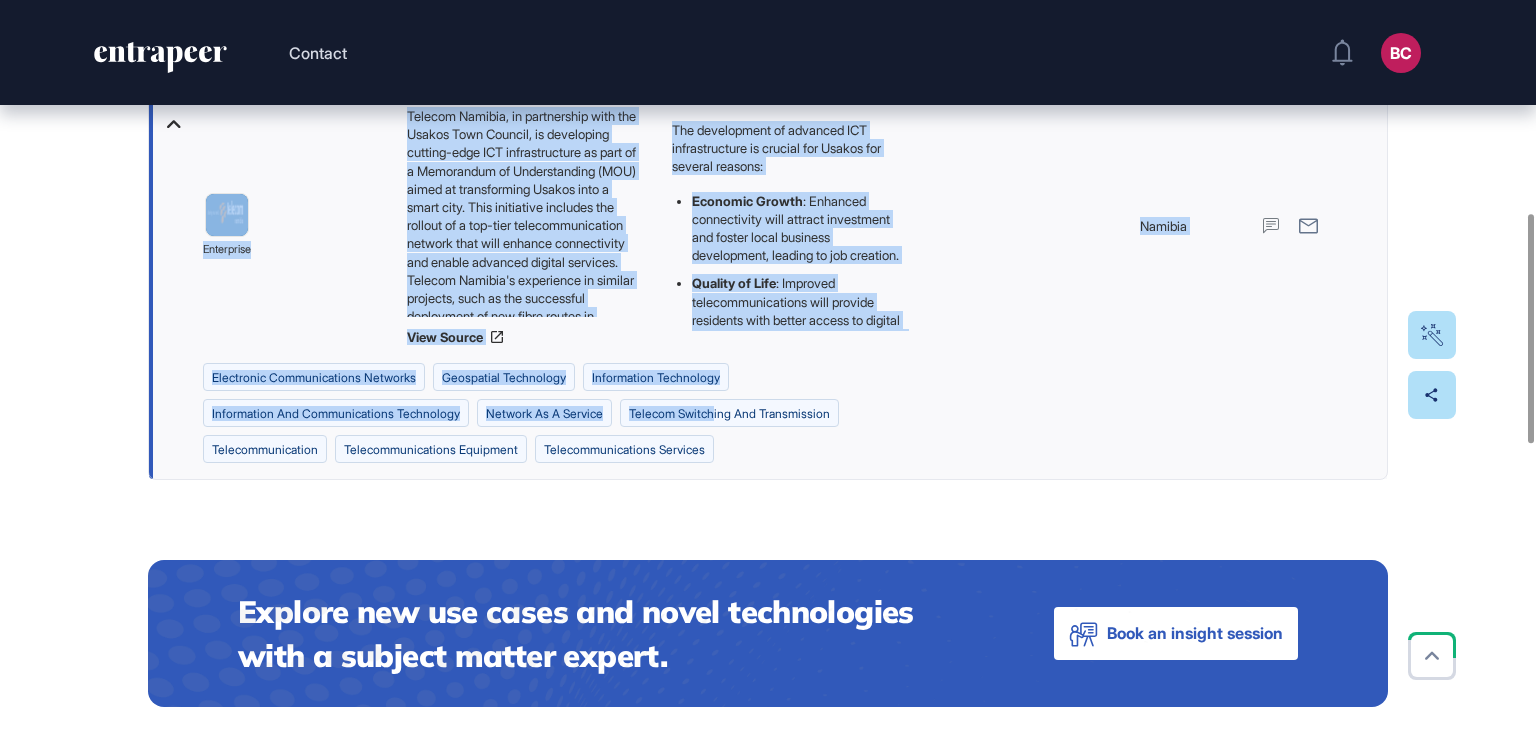 scroll, scrollTop: 700, scrollLeft: 0, axis: vertical 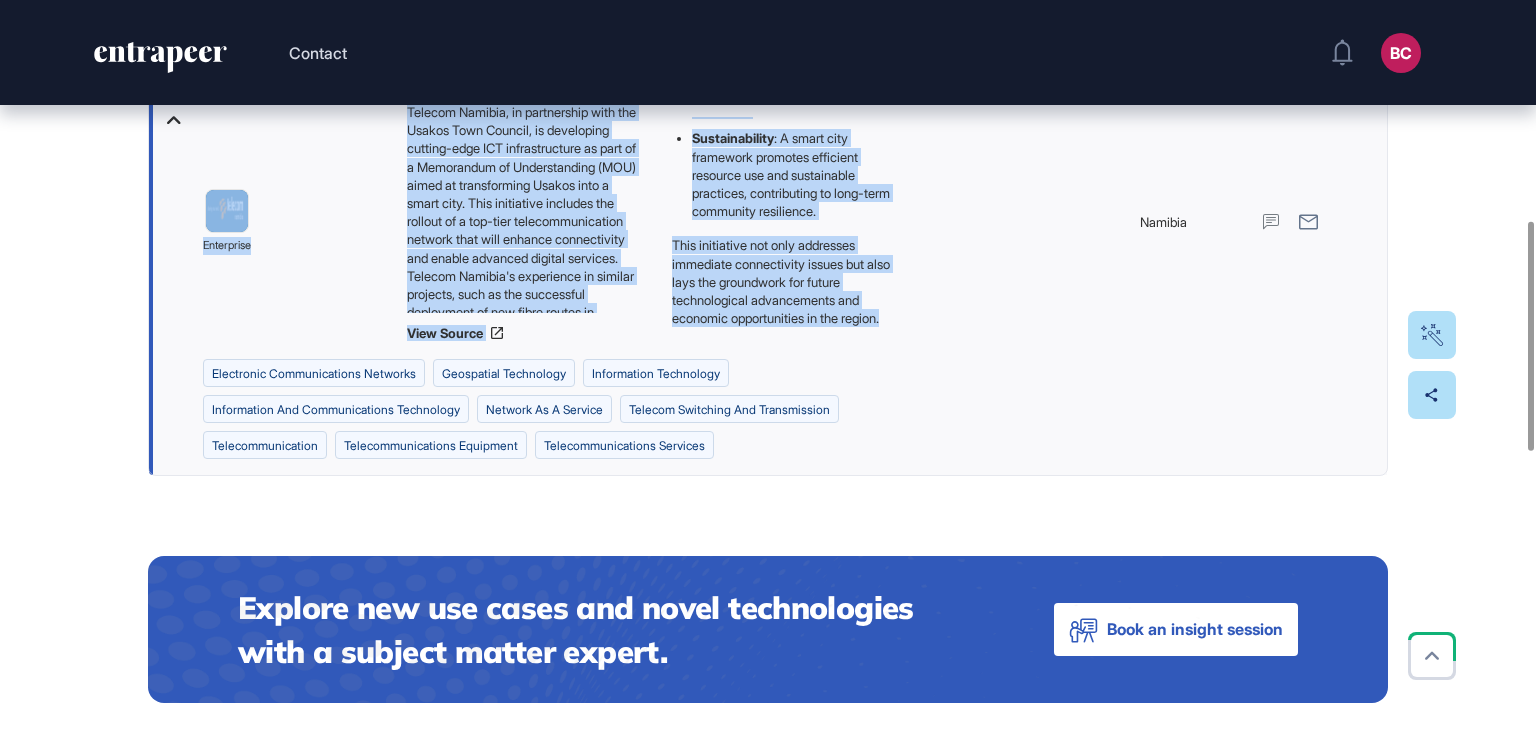 drag, startPoint x: 160, startPoint y: 124, endPoint x: 789, endPoint y: 313, distance: 656.78156 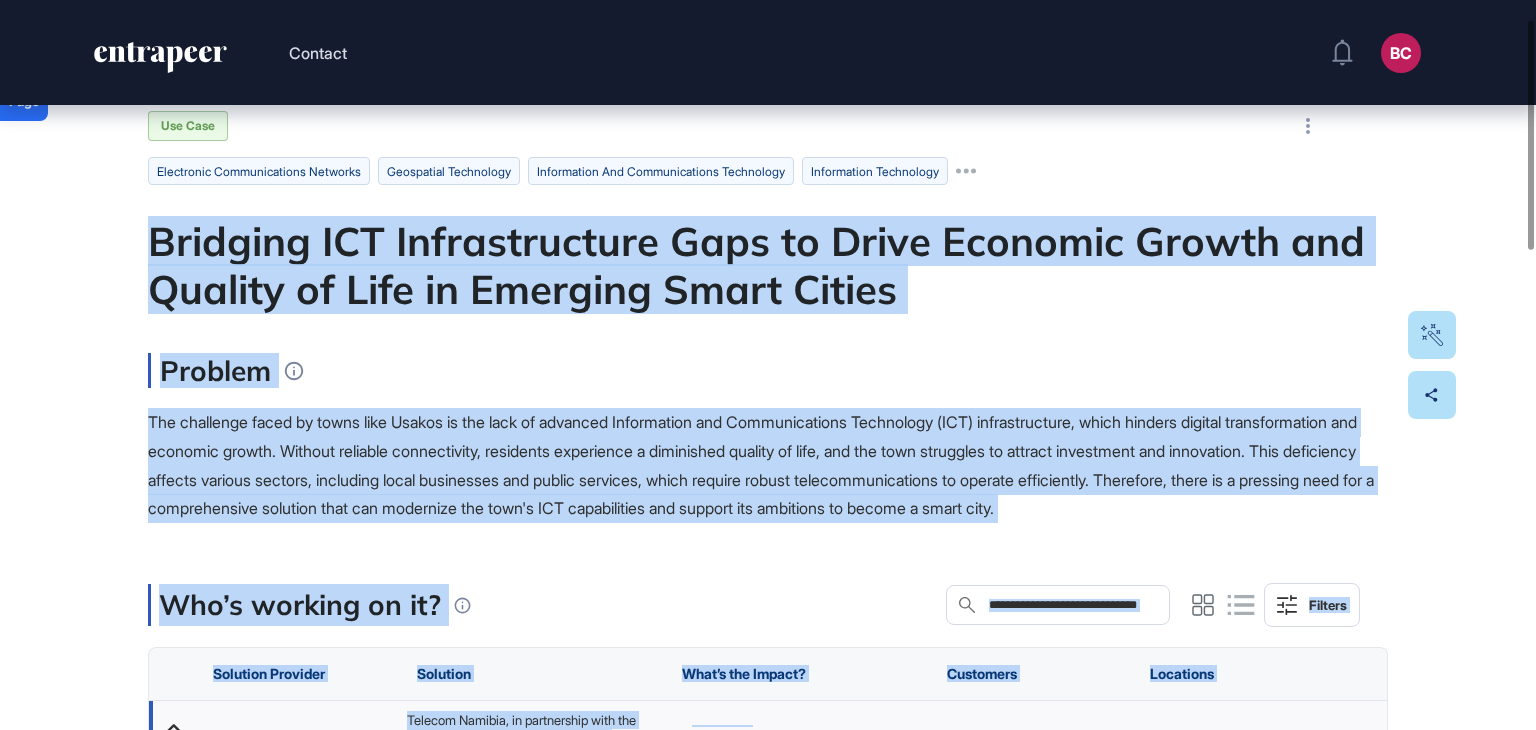 scroll, scrollTop: 0, scrollLeft: 0, axis: both 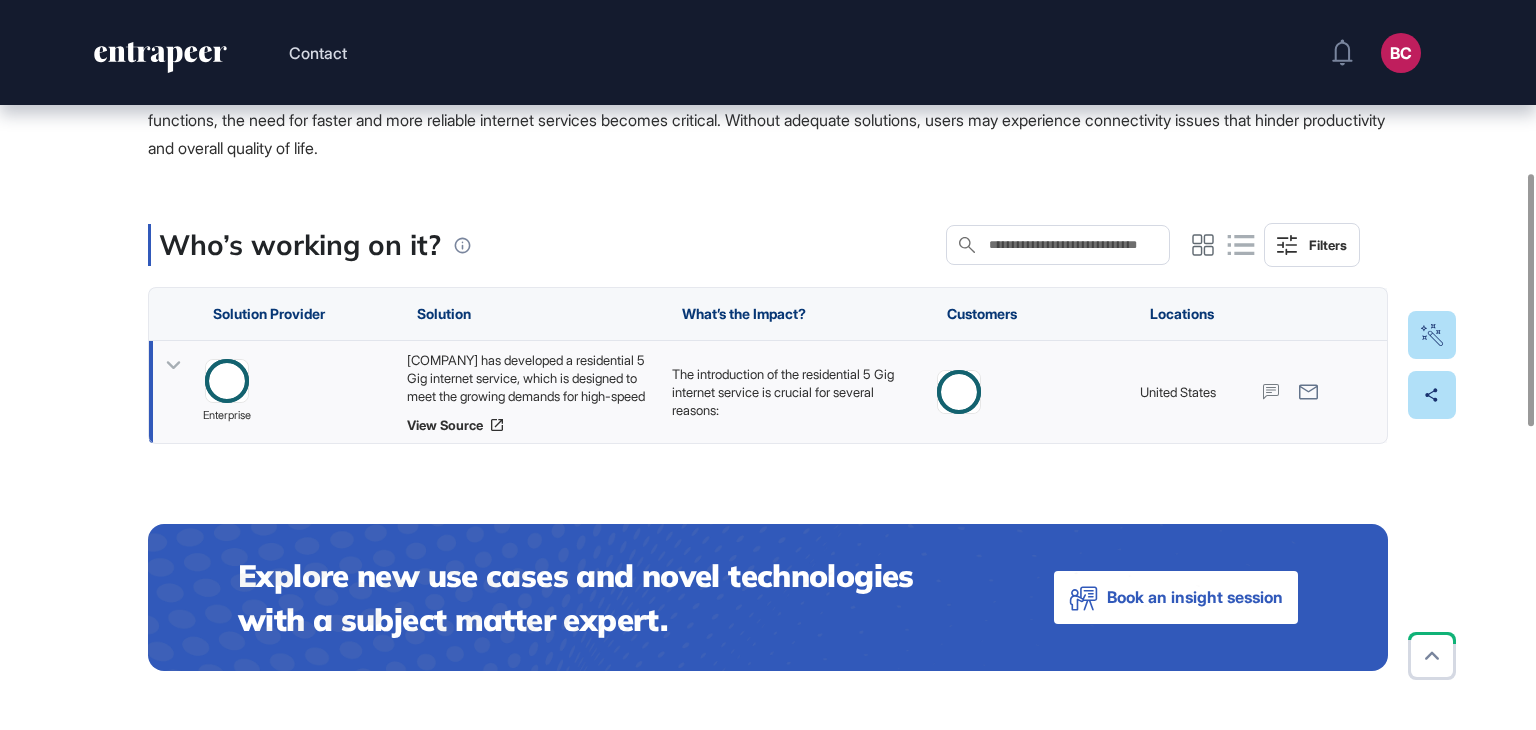 click on "[COMPANY] has developed a residential 5 Gig internet service, which is designed to meet the growing demands for high-speed connectivity in modern households. This service enables users to collaborate virtually across multiple devices, engage in online gaming with ultra-low latency, and support smart home ecosystems. By utilizing advanced technologies, particularly fiber-to-the-premises (FTTP), [COMPANY] is positioned to provide the fastest broadband internet services available, thereby enhancing the user experience significantly." at bounding box center [529, 378] 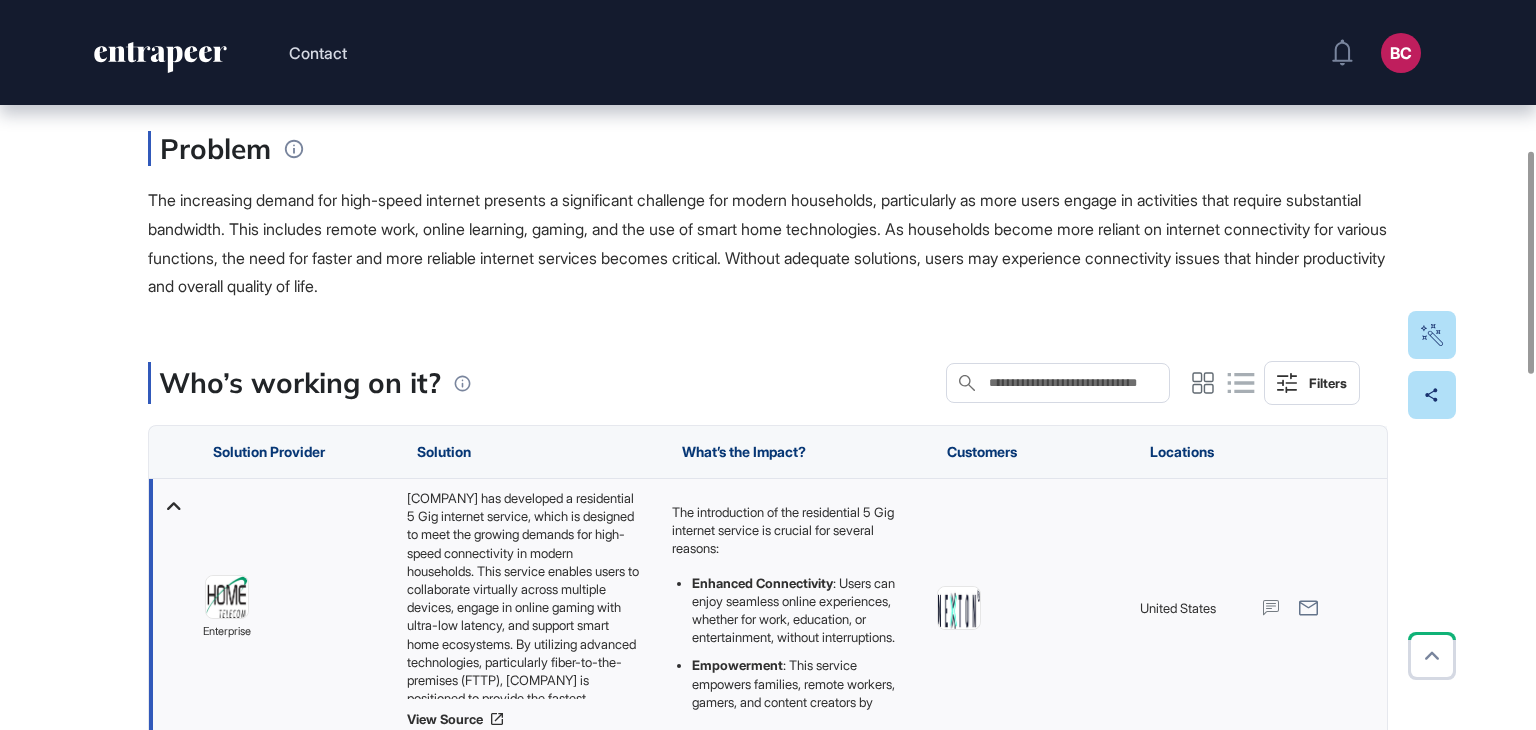 scroll, scrollTop: 0, scrollLeft: 0, axis: both 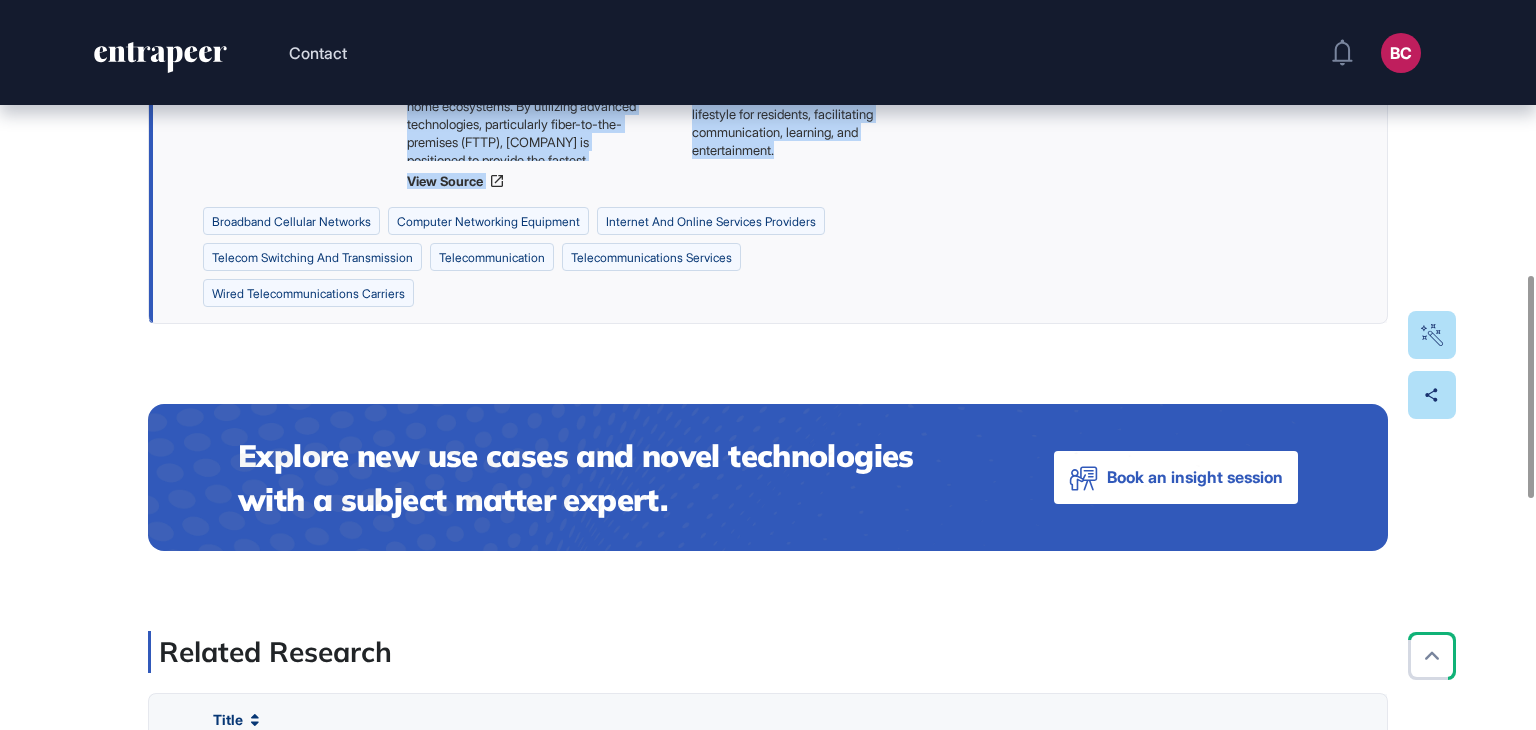 drag, startPoint x: 156, startPoint y: 321, endPoint x: 892, endPoint y: 156, distance: 754.2685 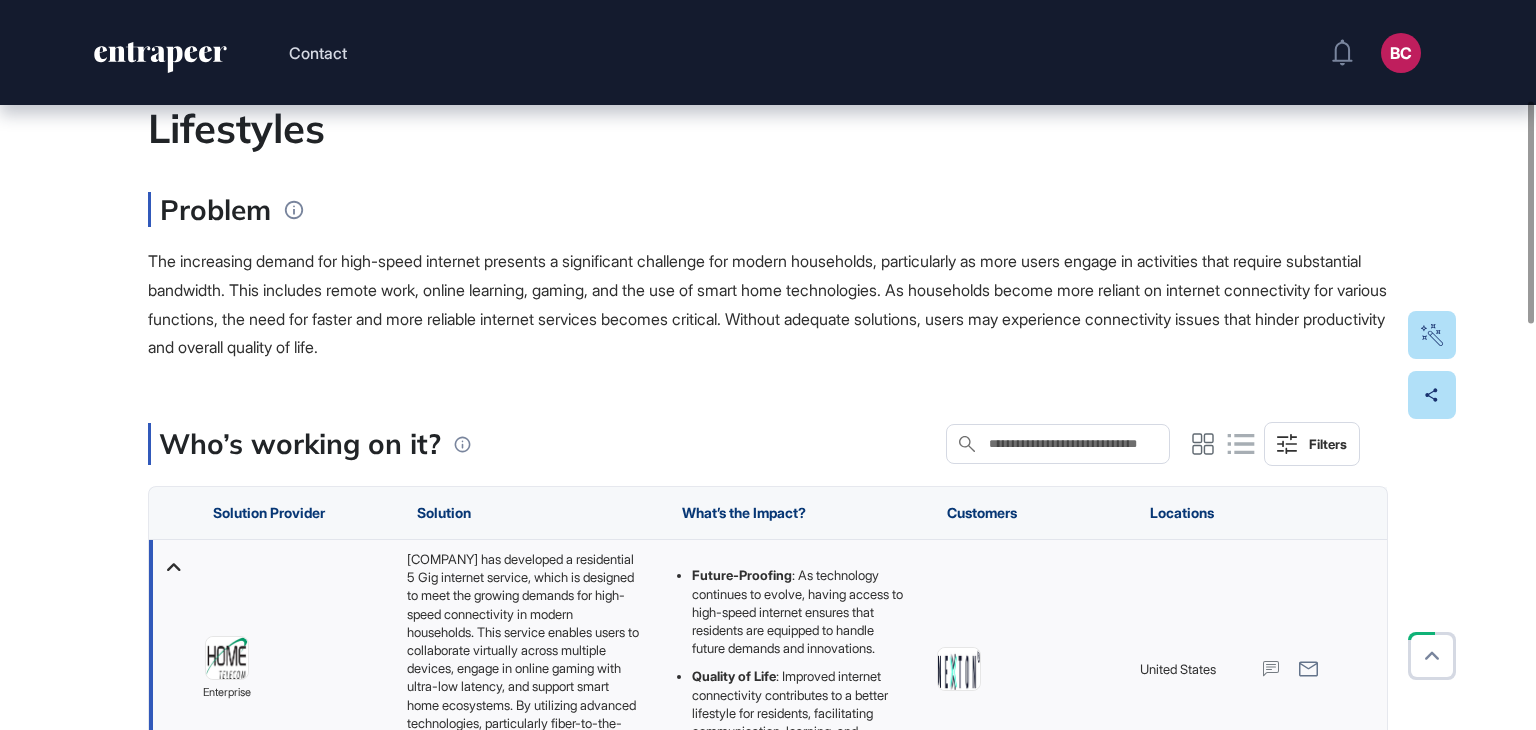 scroll, scrollTop: 401, scrollLeft: 0, axis: vertical 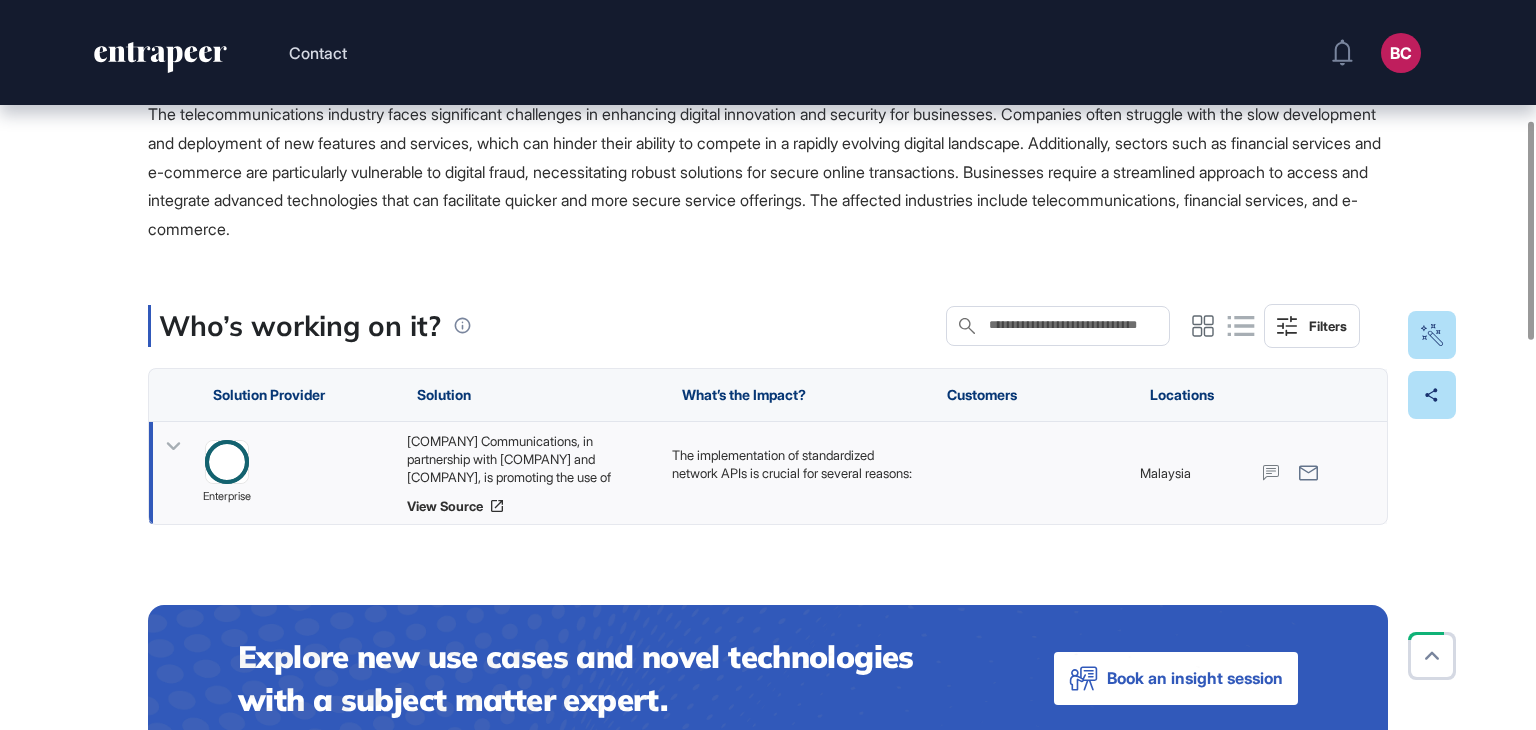 click on "[COMPANY] Communications, in partnership with [COMPANY] and [COMPANY], is promoting the use of standardized network application programming interfaces (APIs) to enhance digital innovation for businesses. This collaboration provides developers and businesses with easy access to [COMPANY]'s global platform of common network APIs, which include high-impact solutions such as number verification, SIM swap, know your customer (KYC) match, and location verification. These advanced API solutions are designed to facilitate the quicker and more secure development and deployment of API-driven services, thereby reducing the time it takes to launch new features and enhancing security against digital fraud." at bounding box center [529, 459] 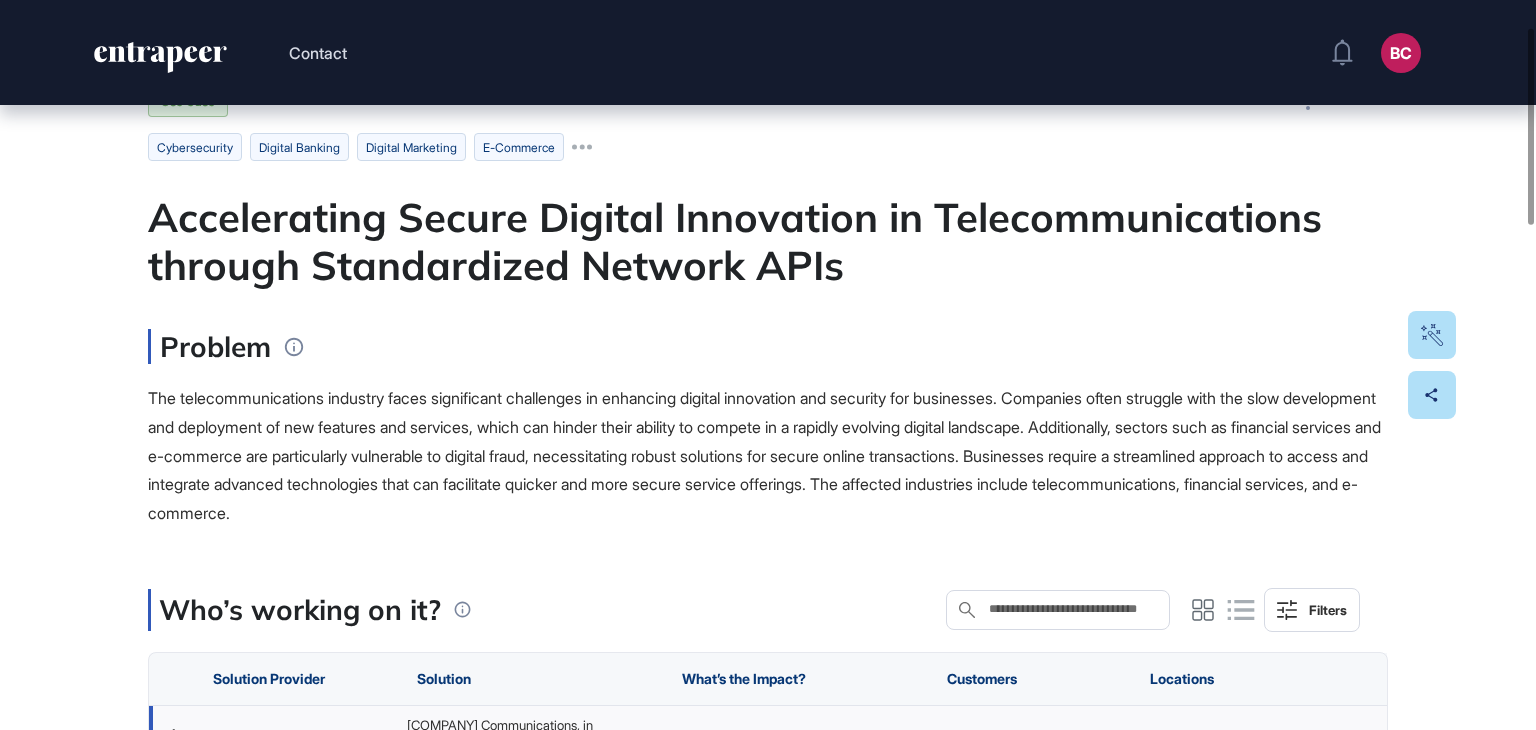 scroll, scrollTop: 100, scrollLeft: 0, axis: vertical 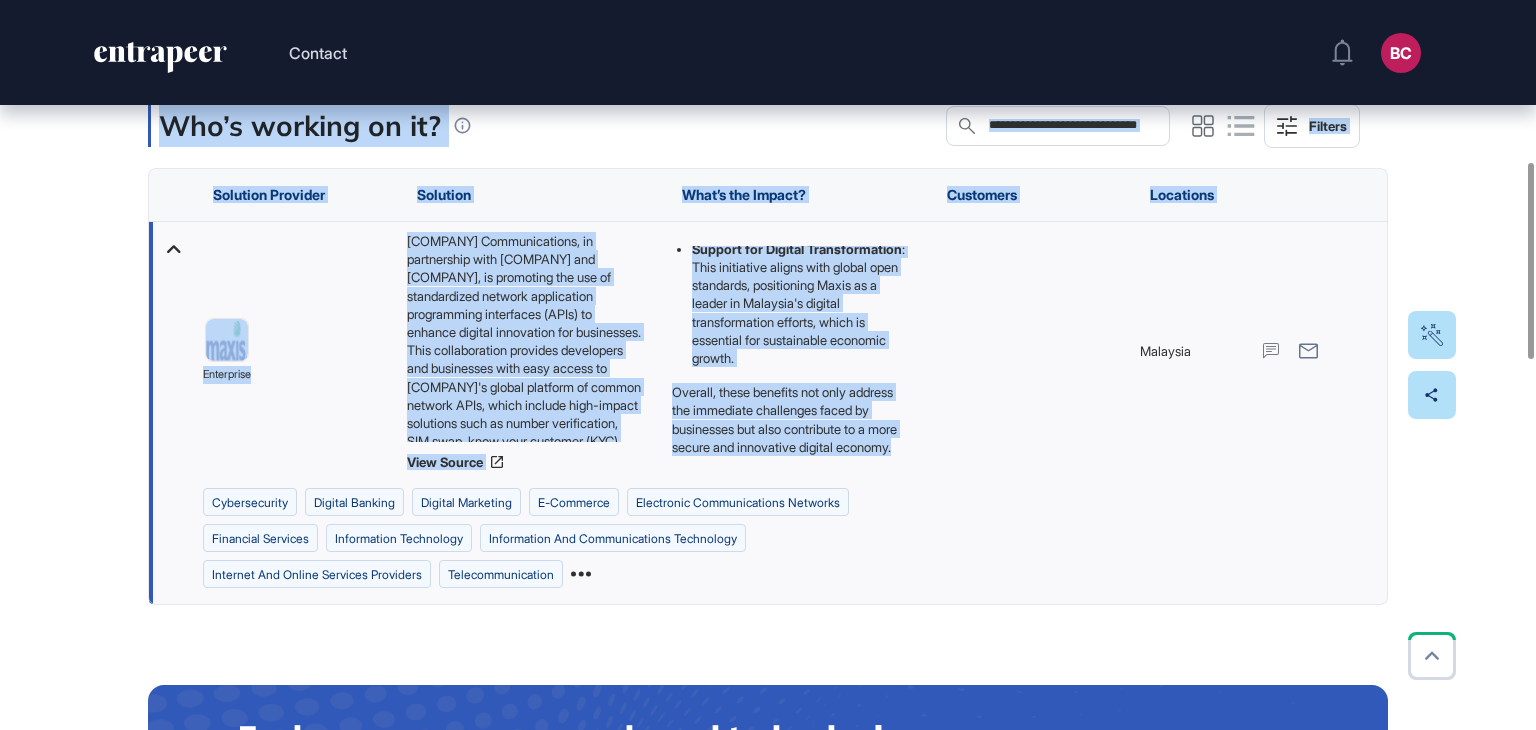 drag, startPoint x: 152, startPoint y: 238, endPoint x: 876, endPoint y: 450, distance: 754.40045 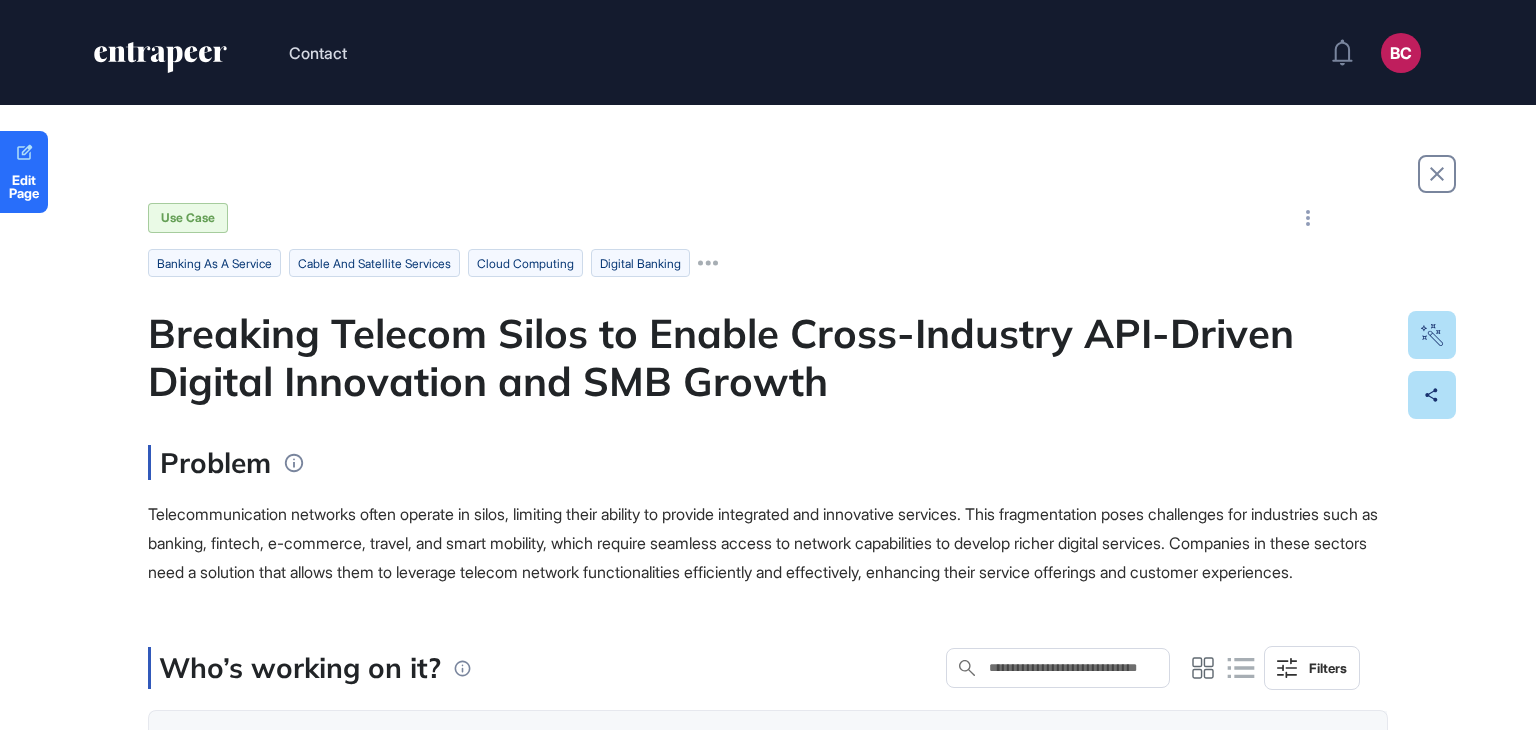 scroll, scrollTop: 0, scrollLeft: 0, axis: both 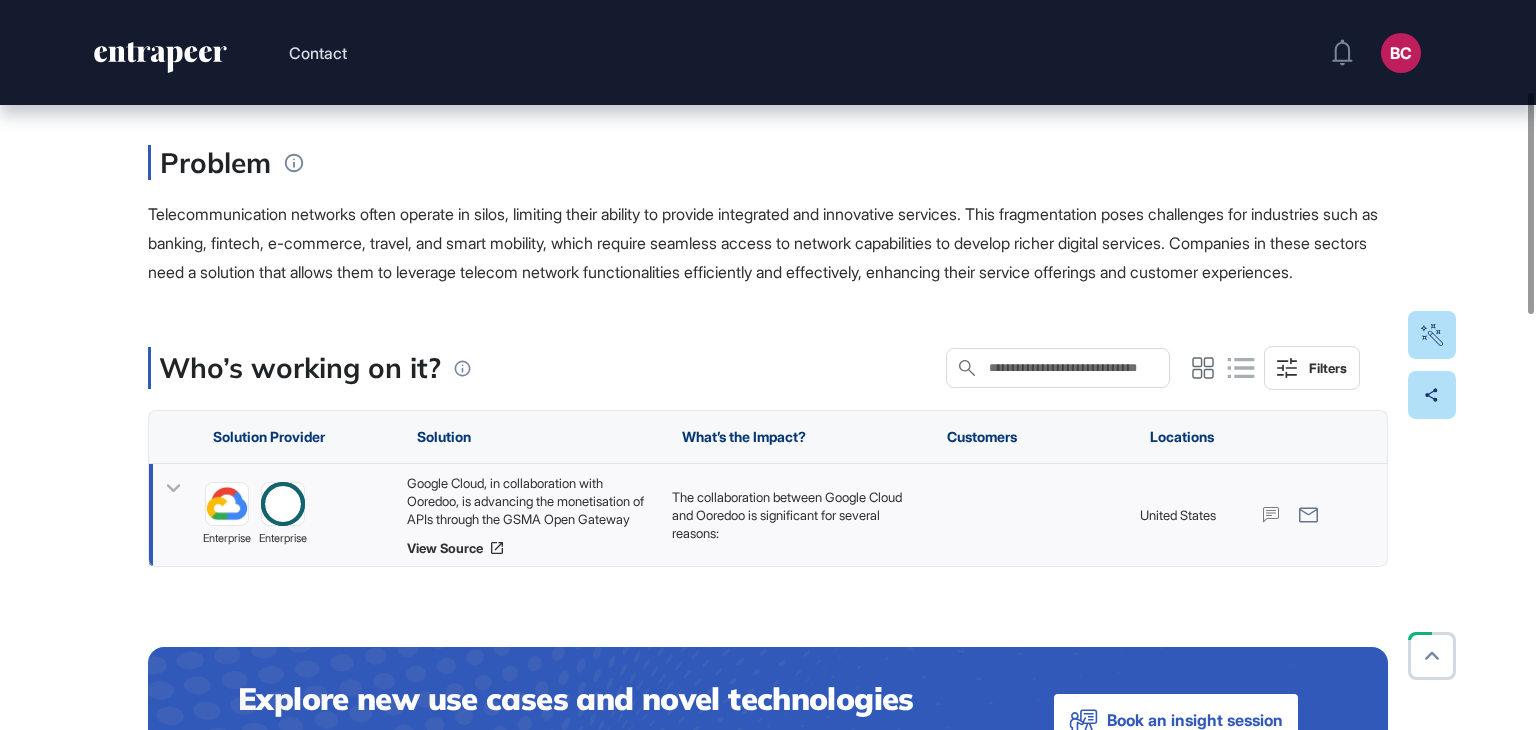 click on "Google Cloud, in collaboration with Ooredoo, is advancing the monetisation of APIs through the GSMA Open Gateway framework. This initiative transforms traditional telecom networks into open, programmable platforms, enabling developers and enterprise customers to access telco network capabilities as APIs. Key features include Silent Number Verification, SIM Swap, and direct carrier billing, which facilitate the creation of customer-facing applications that are more responsive, personalised, and efficient. The APIGEE platform, powered by Google Cloud technologies, has been successfully deployed across multiple Ooredoo markets, enhancing cross-market interoperability and supporting faster, more secure integration with networks." at bounding box center (529, 501) 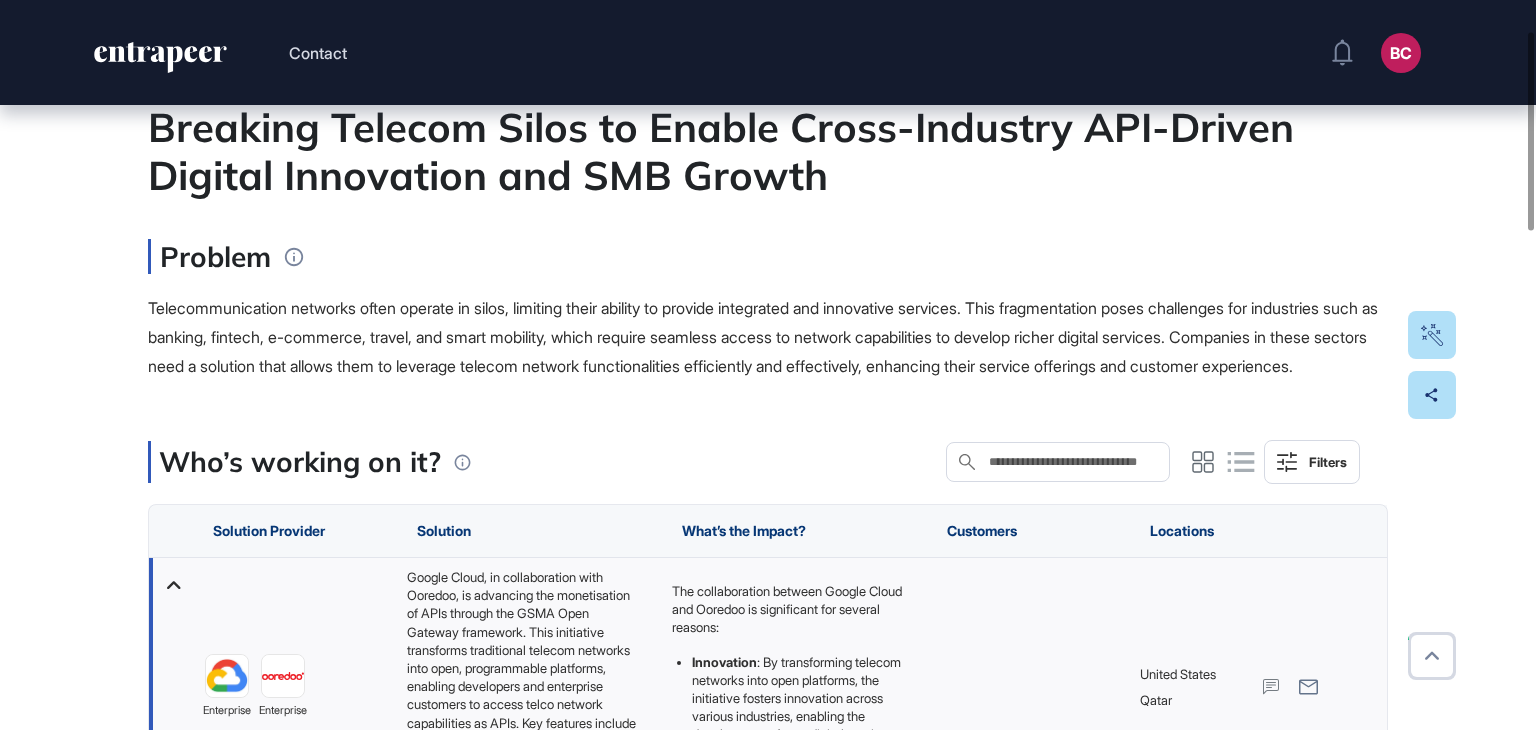 scroll, scrollTop: 100, scrollLeft: 0, axis: vertical 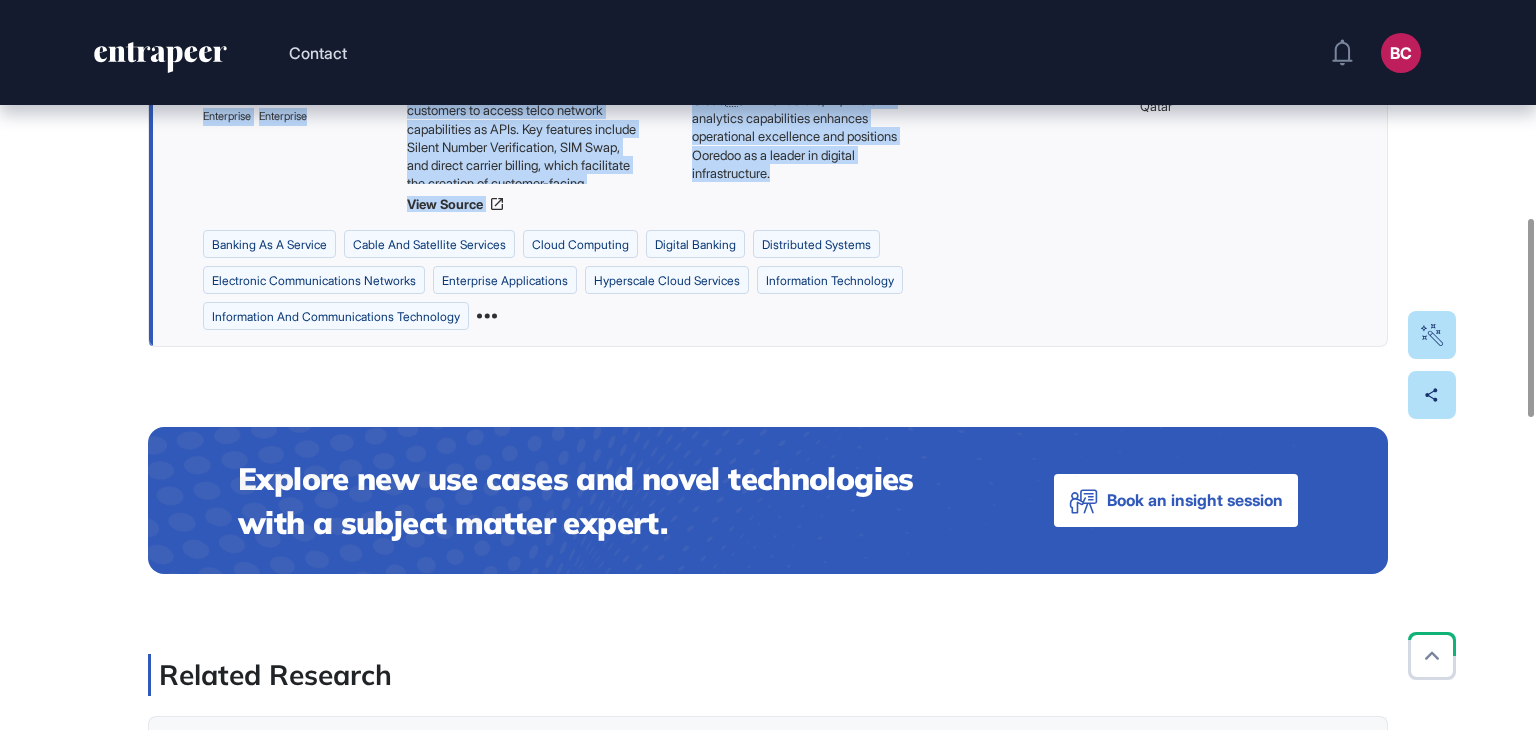 drag, startPoint x: 140, startPoint y: 220, endPoint x: 836, endPoint y: 211, distance: 696.05817 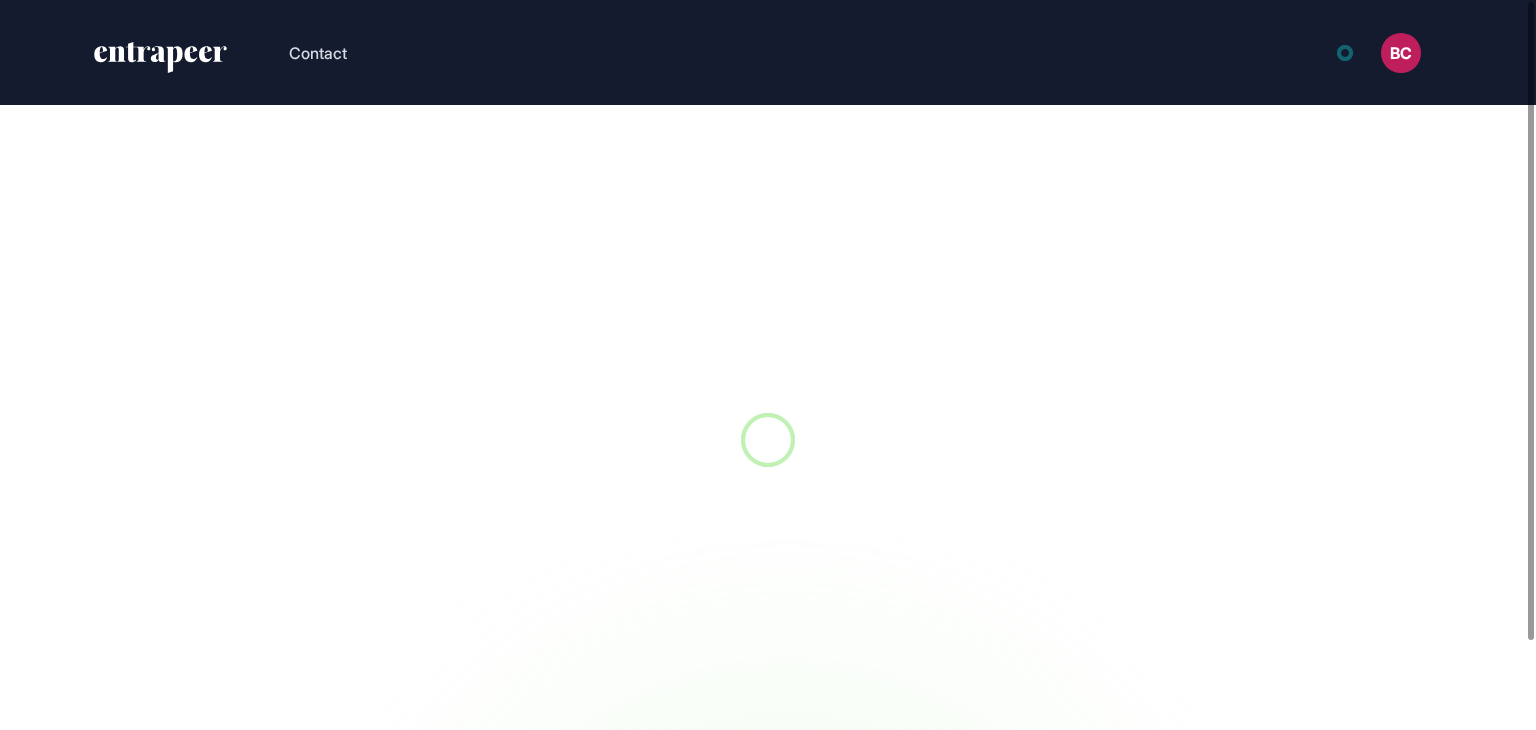 scroll, scrollTop: 0, scrollLeft: 0, axis: both 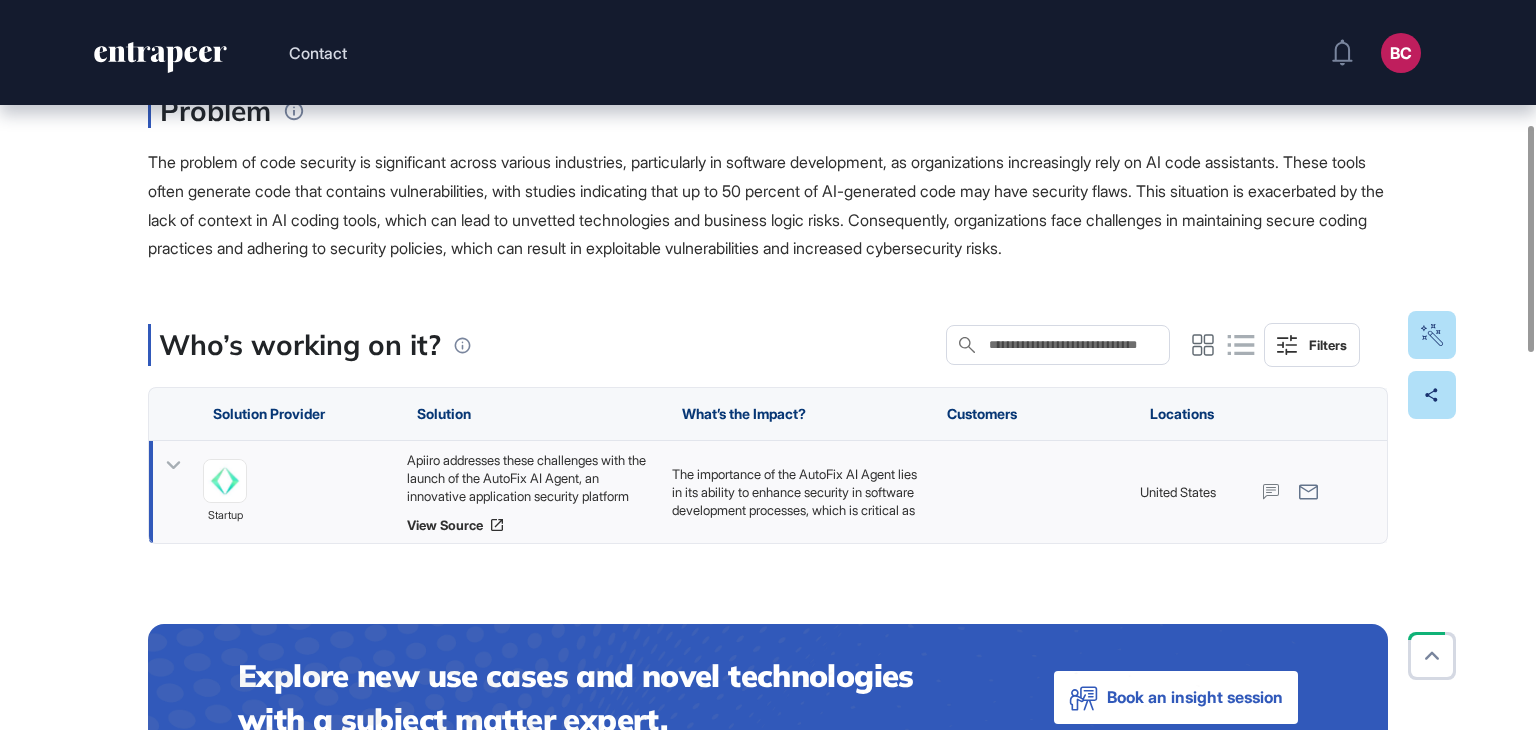 click on "Apiiro addresses these challenges with the launch of the AutoFix AI Agent, an innovative application security platform that automatically remediates design and code risks within integrated development environments (IDEs). This agent operates without the need for plug-ins, utilizing a remote Model Context Protocol (MCP) connection to provide real-time fixes based on runtime context. The AutoFix AI Agent not only detects issues but also intelligently resolves them by leveraging a unique understanding of each organization's software architecture, security policies, and risk acceptance lifecycle, ensuring that fixes align with enterprise standards." at bounding box center (529, 478) 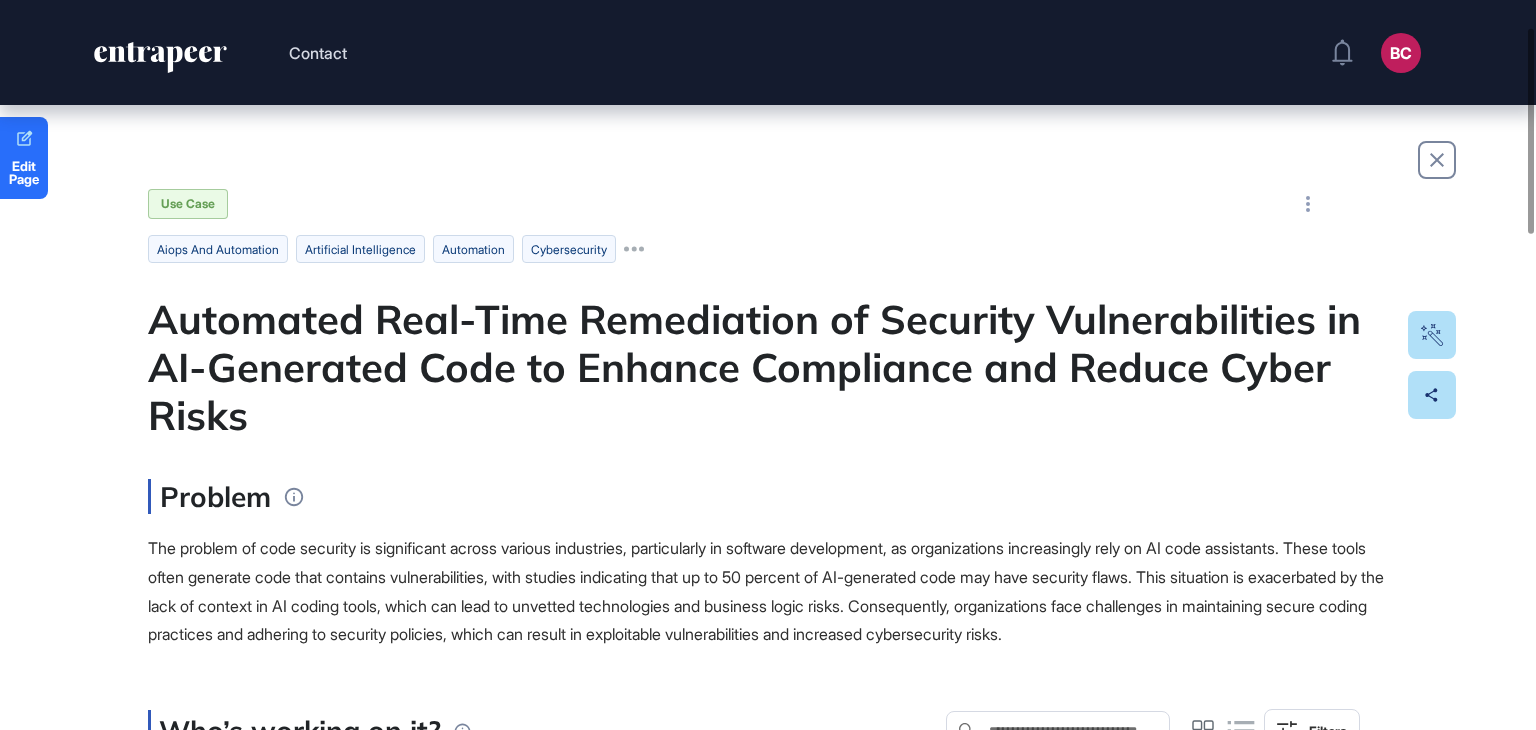 scroll, scrollTop: 0, scrollLeft: 0, axis: both 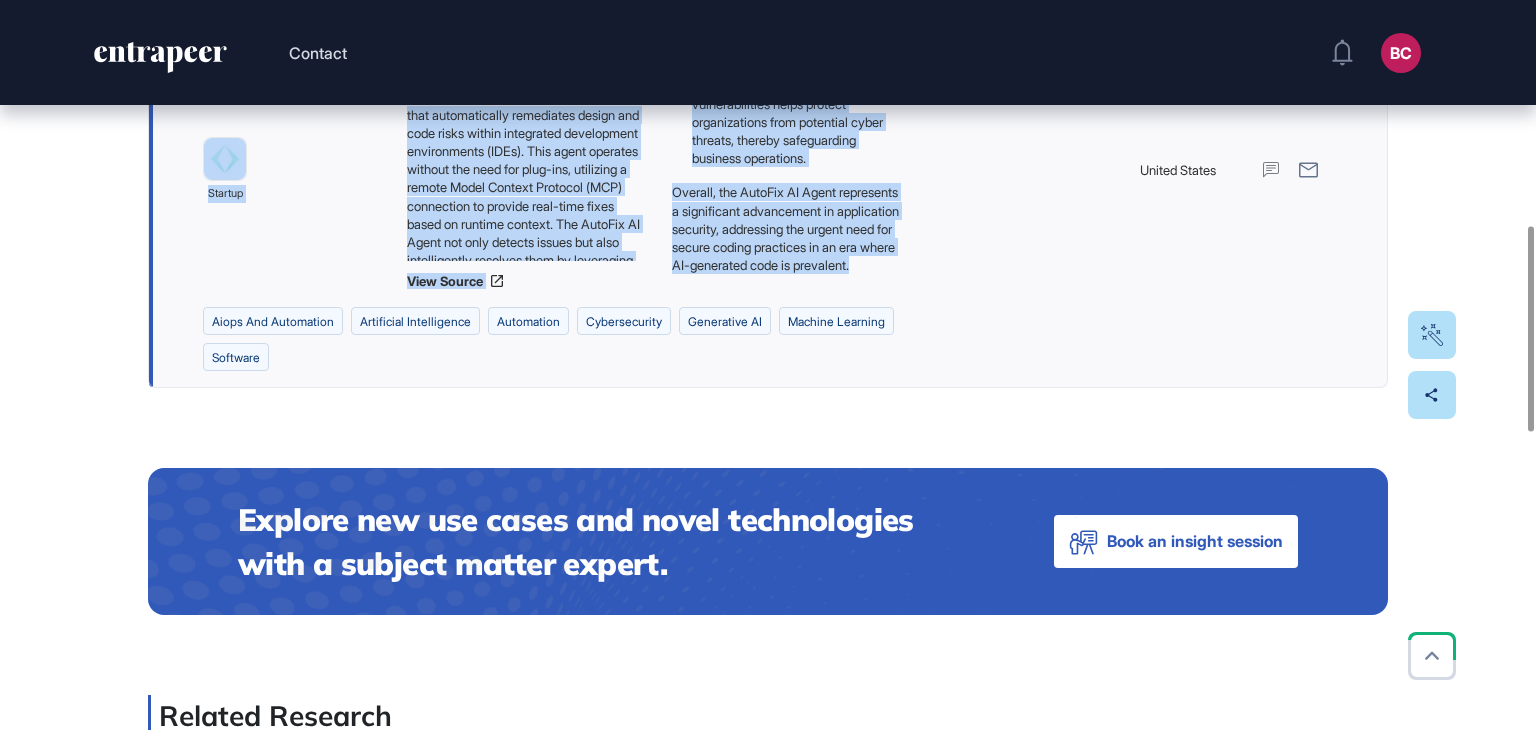 drag, startPoint x: 155, startPoint y: 348, endPoint x: 792, endPoint y: 289, distance: 639.7265 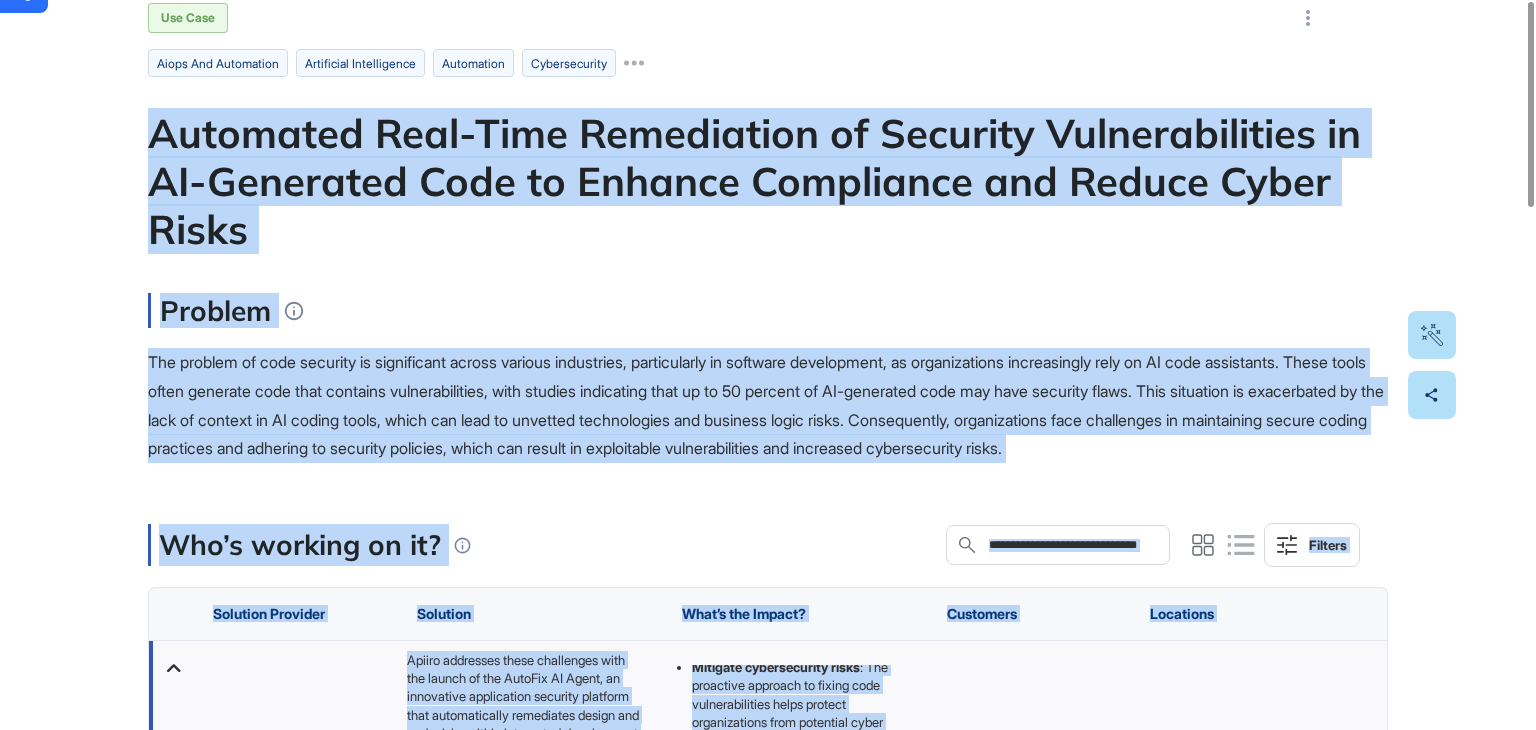scroll, scrollTop: 0, scrollLeft: 0, axis: both 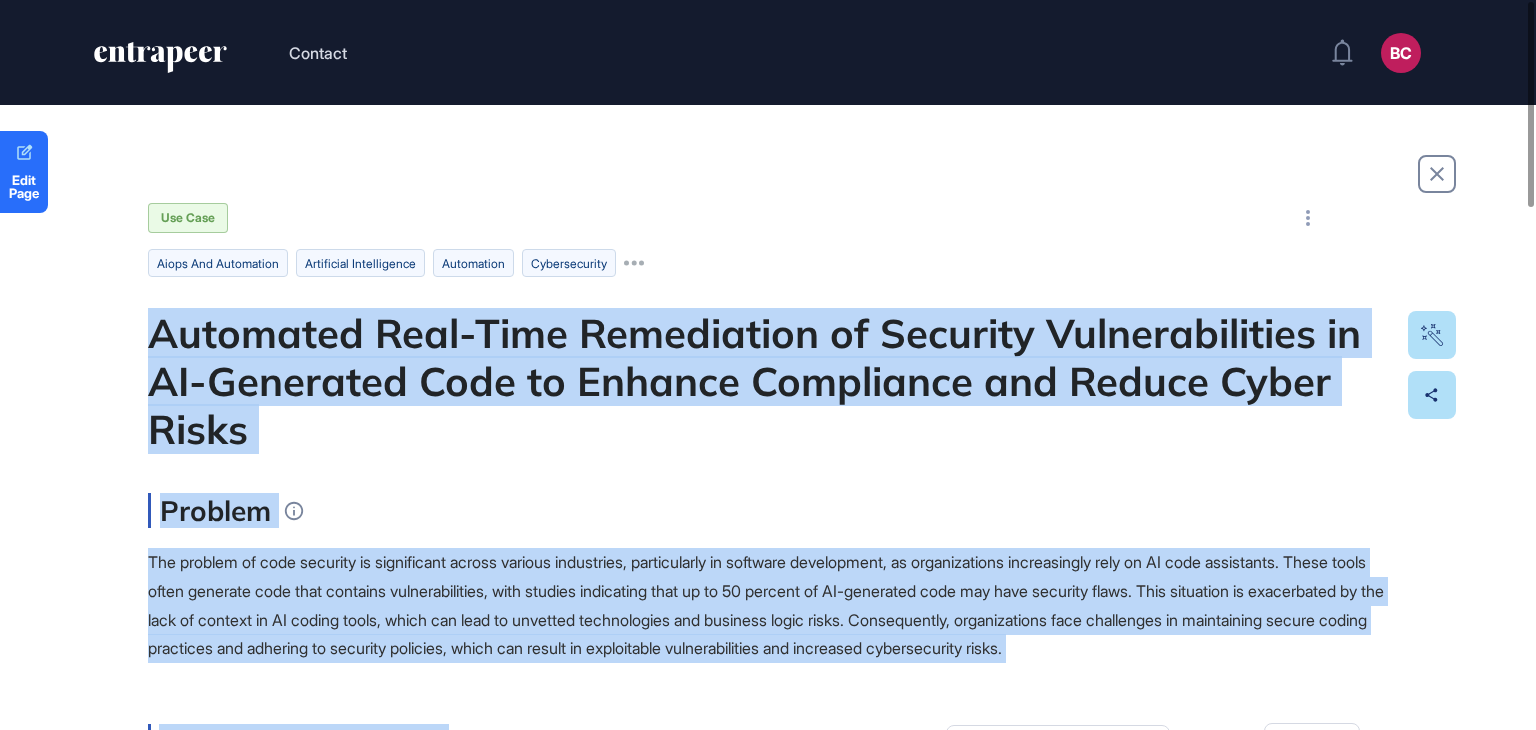 click on "Use Case aiops and automation artificial intelligence automation cybersecurity Automated Real-Time Remediation of Security Vulnerabilities in AI-Generated Code to Enhance Compliance and Reduce Cyber Risks Problem The problem of code security is significant across various industries, particularly in software development, as organizations increasingly rely on AI code assistants. These tools often generate code that contains vulnerabilities, with studies indicating that up to 50 percent of AI-generated code may have security flaws. This situation is exacerbated by the lack of context in AI coding tools, which can lead to unvetted technologies and business logic risks. Consequently, organizations face challenges in maintaining secure coding practices and adhering to security policies, which can result in exploitable vulnerabilities and increased cybersecurity risks. Who’s working on it? Search in Who’s working on it? Filters Solution Provider Solution What’s the Impact? Customers Locations startup software" at bounding box center [768, 1267] 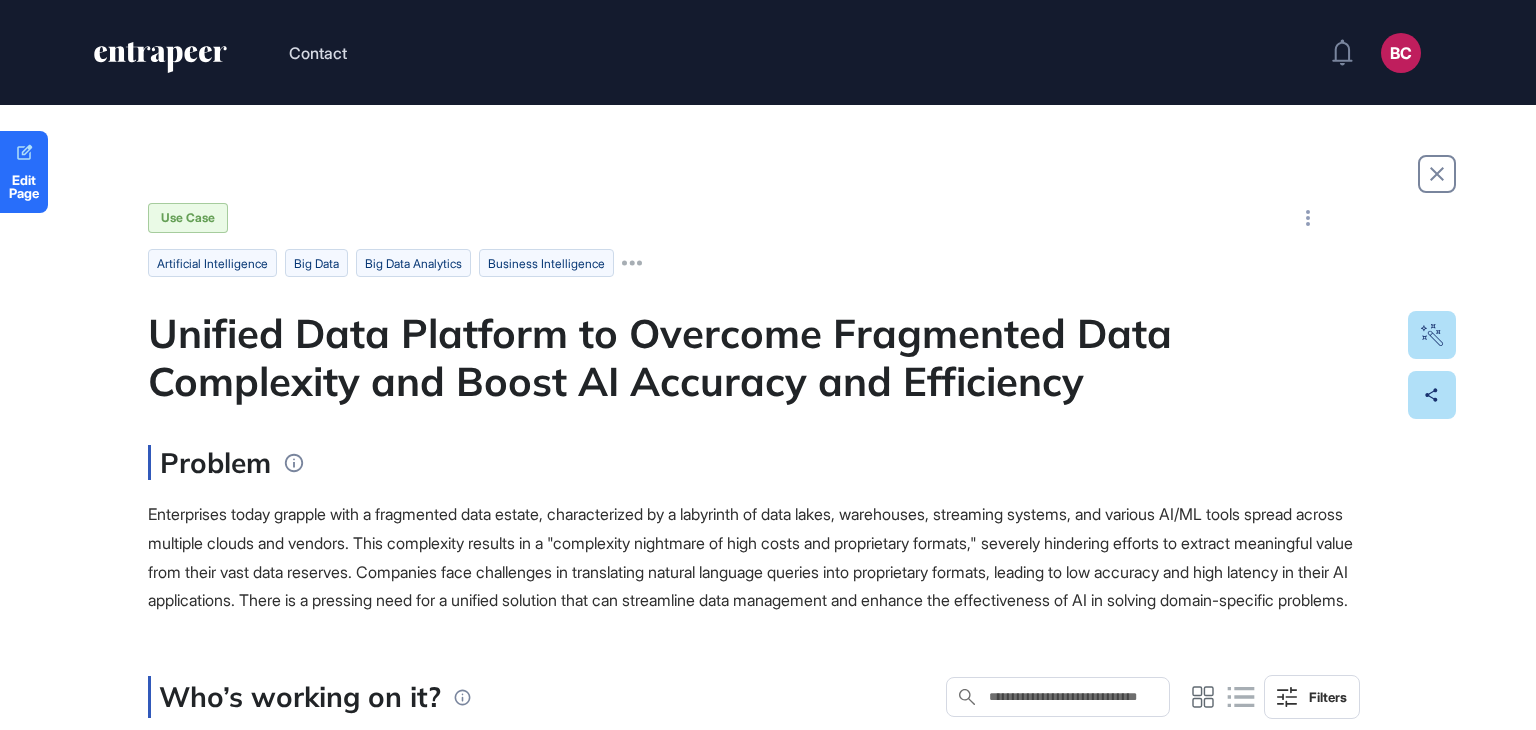 scroll, scrollTop: 0, scrollLeft: 0, axis: both 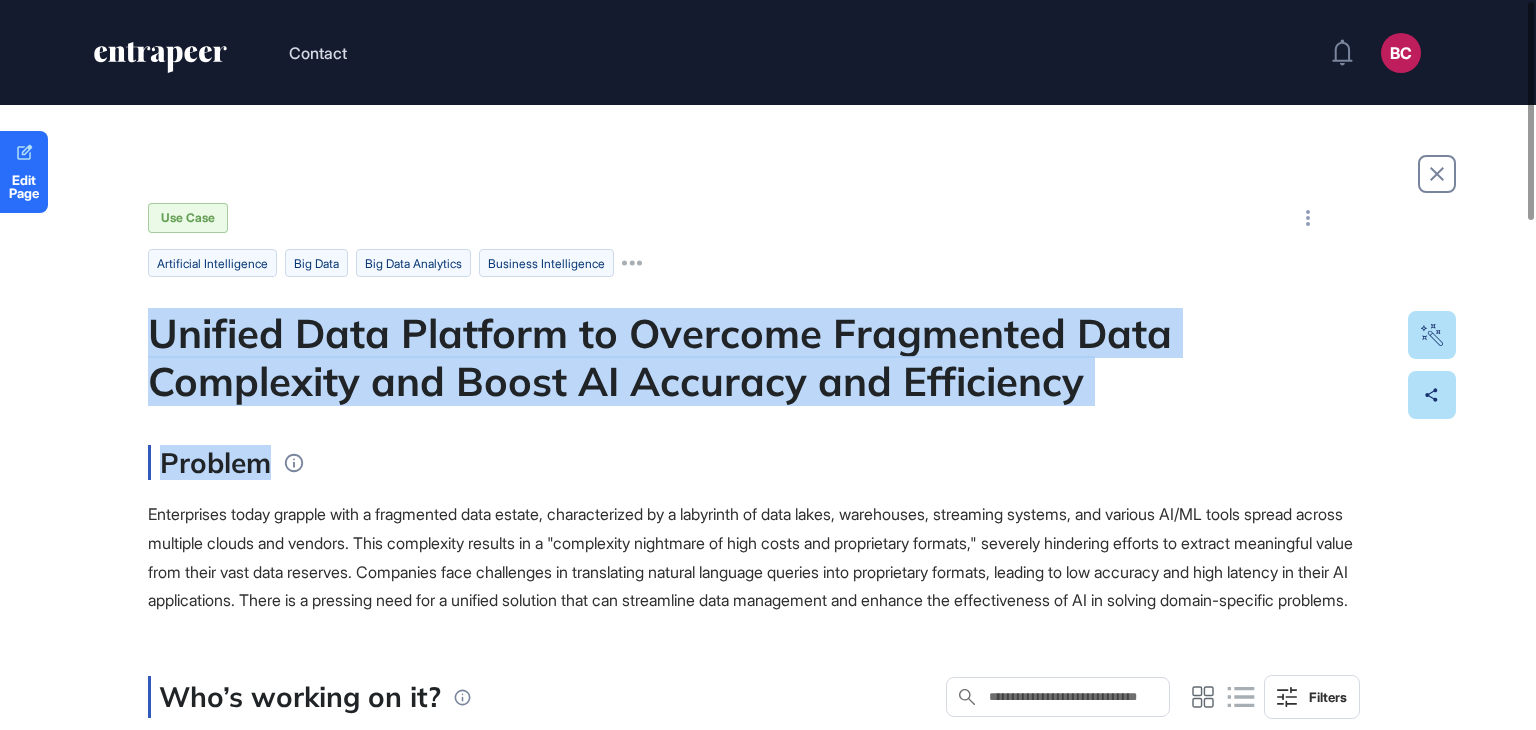 drag, startPoint x: 138, startPoint y: 343, endPoint x: 582, endPoint y: 431, distance: 452.63672 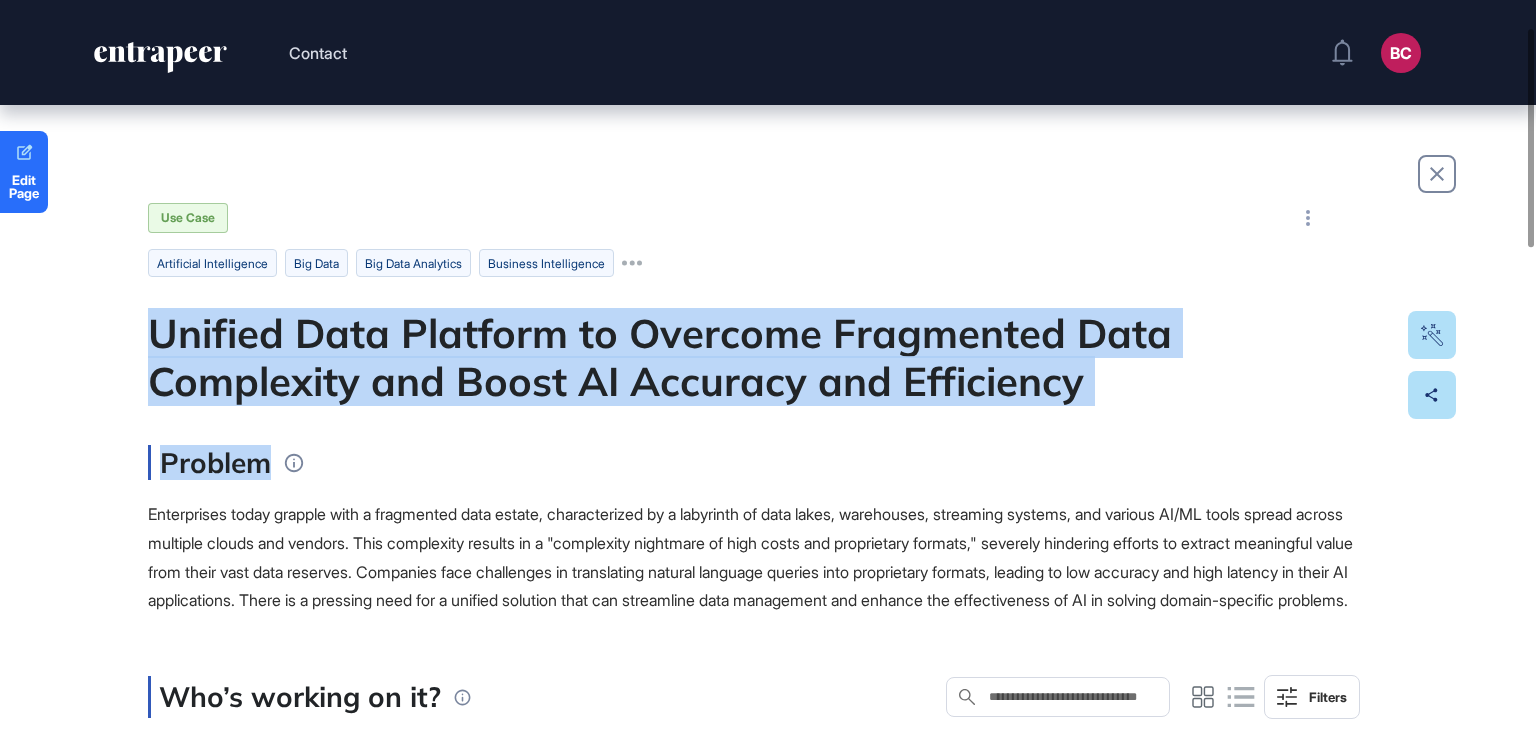 scroll, scrollTop: 400, scrollLeft: 0, axis: vertical 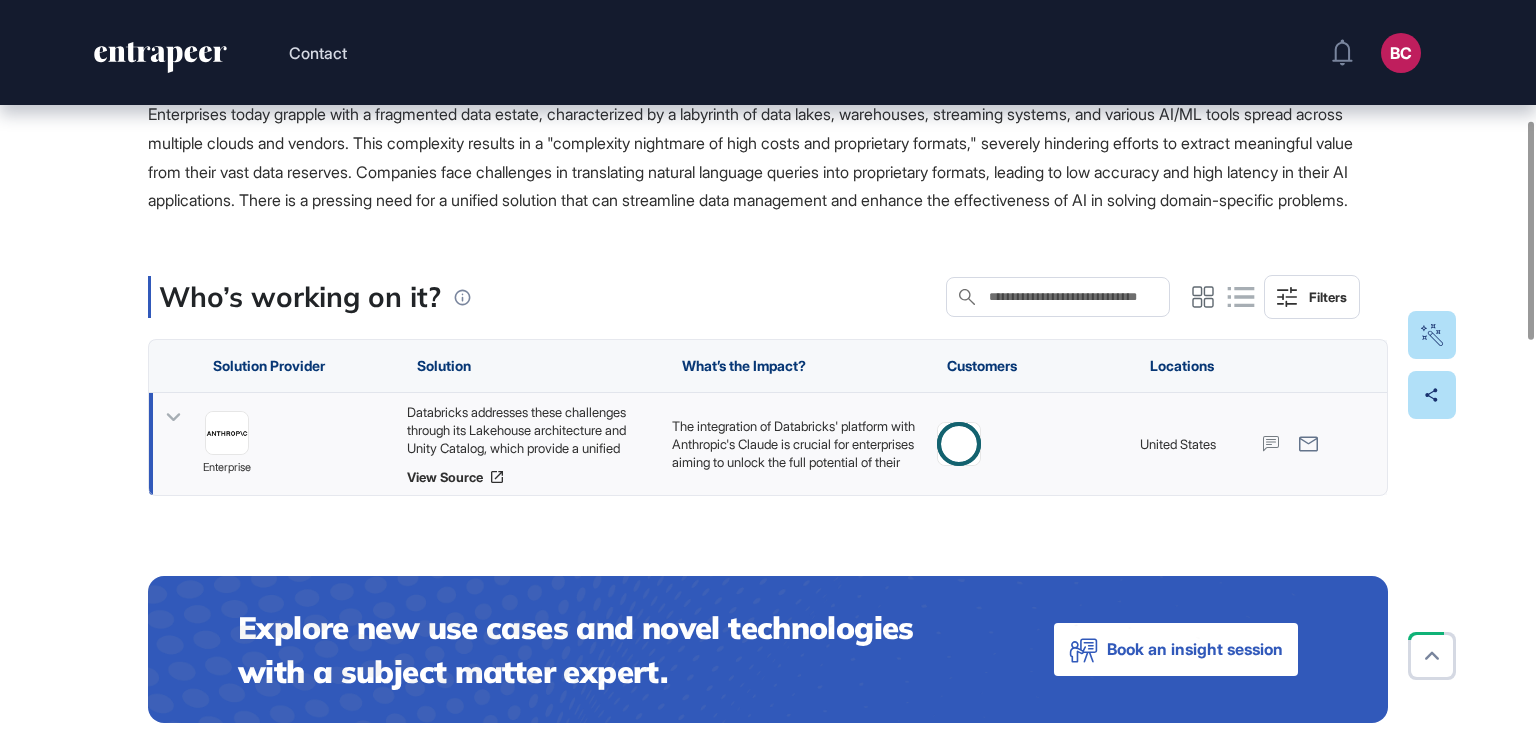 click on "Databricks addresses these challenges through its Lakehouse architecture and Unity Catalog, which provide a unified platform that integrates structured and unstructured data, governance, orchestration, and machine learning capabilities. The partnership with Anthropic's Claude is central to this approach, enabling enterprises to leverage specialized agents for improved accuracy and efficiency. For instance, FactSet improved its natural language query accuracy from 59% to 85% and reduced latency from 15 seconds to 6 seconds by implementing a multi-agent system on Databricks powered by Claude. This solution transforms raw large language model (LLM) capabilities into robust, accurate, and efficient solutions for critical business functions." at bounding box center [529, 430] 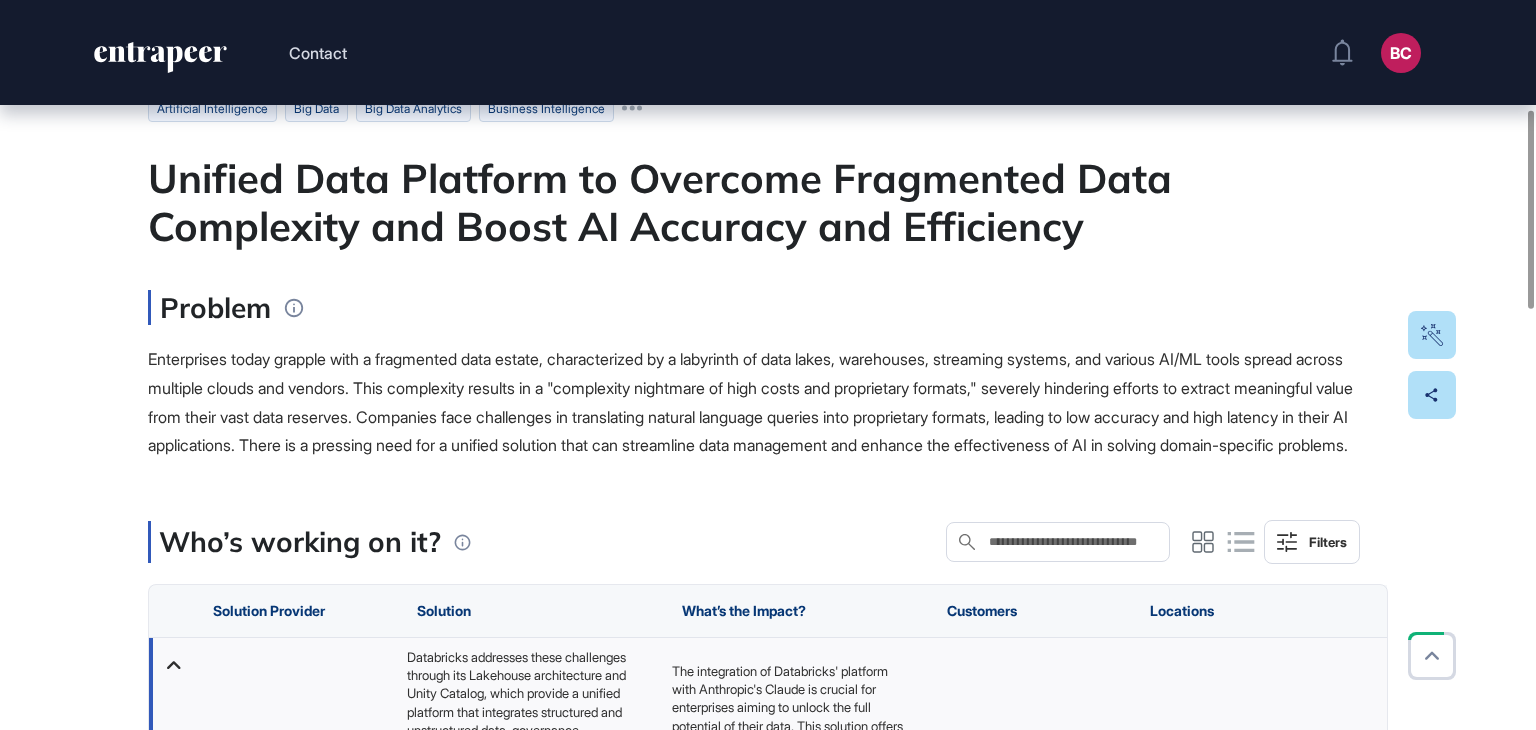 scroll, scrollTop: 0, scrollLeft: 0, axis: both 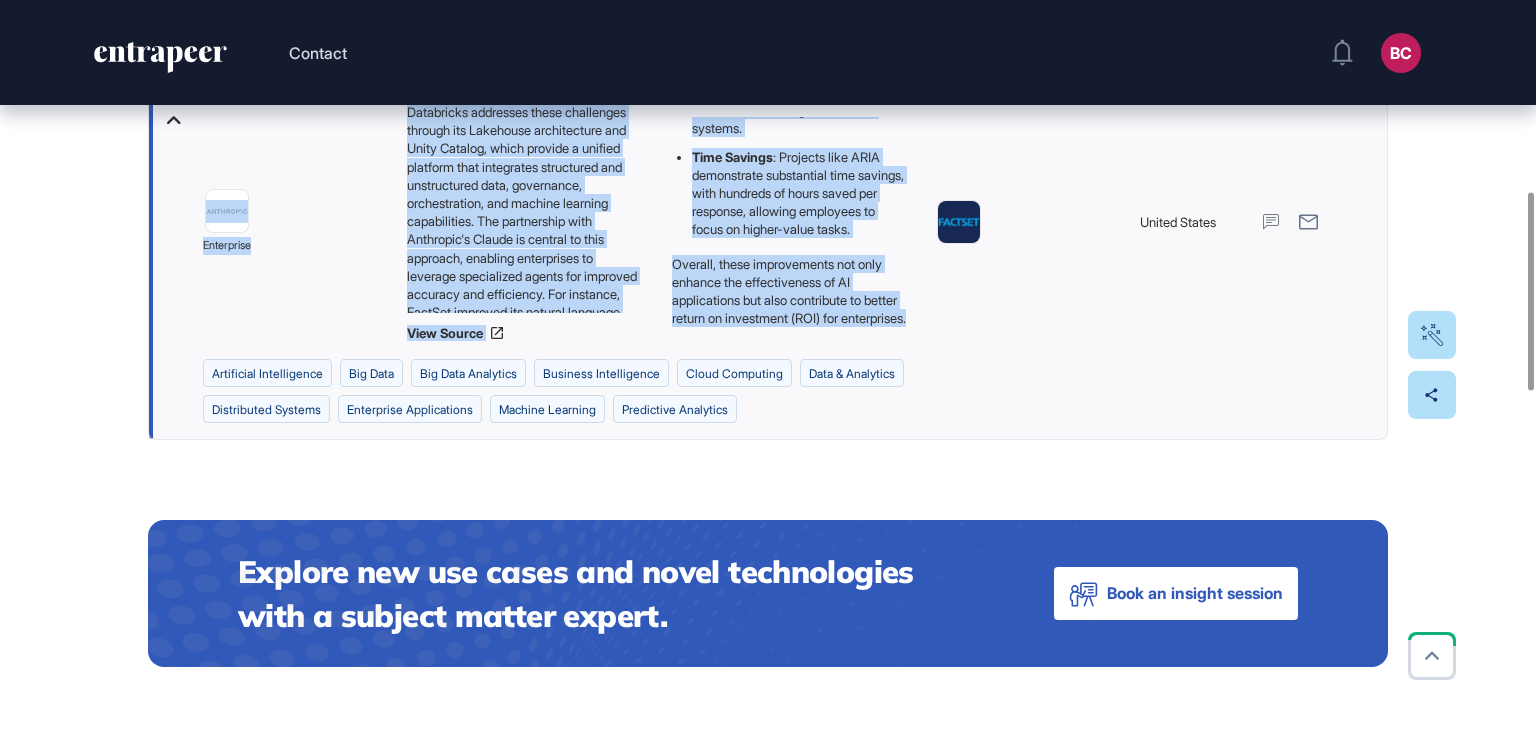 drag, startPoint x: 141, startPoint y: 333, endPoint x: 767, endPoint y: 341, distance: 626.0511 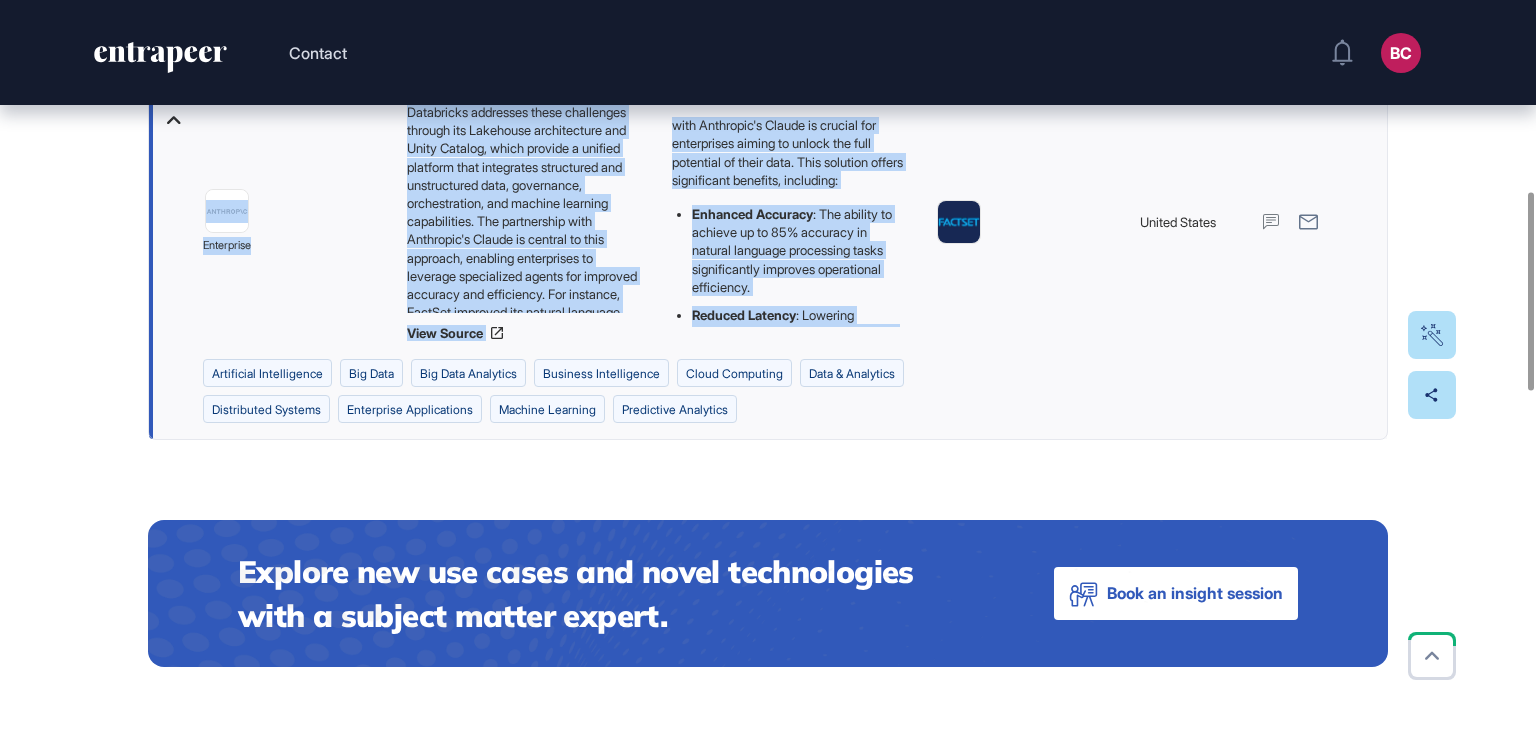 scroll, scrollTop: 0, scrollLeft: 0, axis: both 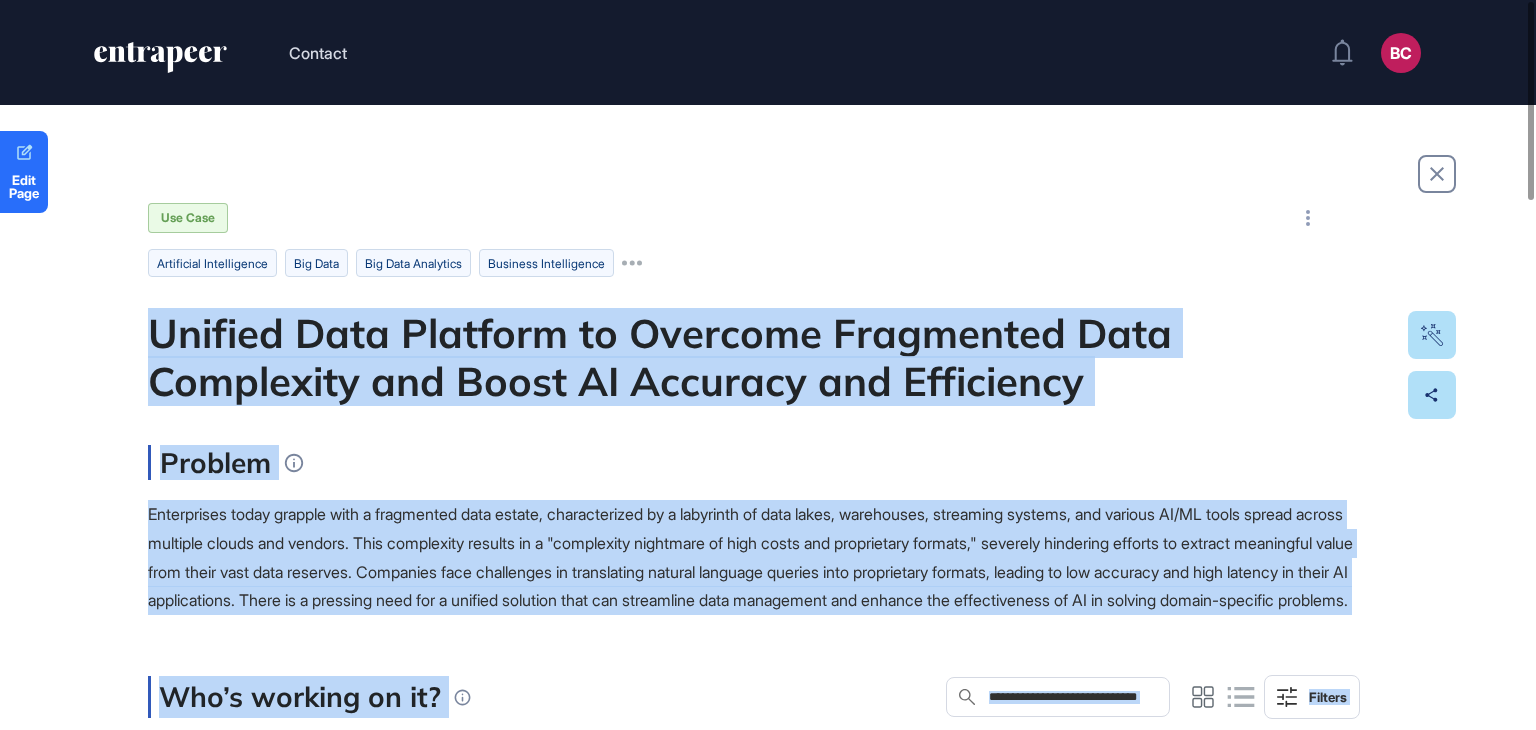 click on "Use Case artificial intelligence big data big data analytics business intelligence Unified Data Platform to Overcome Fragmented Data Complexity and Boost AI Accuracy and Efficiency Problem Enterprises today grapple with a fragmented data estate, characterized by a labyrinth of data lakes, warehouses, streaming systems, and various AI/ML tools spread across multiple clouds and vendors. This complexity results in a "complexity nightmare of high costs and proprietary formats," severely hindering efforts to extract meaningful value from their vast data reserves. Companies face challenges in translating natural language queries into proprietary formats, leading to low accuracy and high latency in their AI applications. There is a pressing need for a unified solution that can streamline data management and enhance the effectiveness of AI in solving domain-specific problems. Who’s working on it? Search in Who’s working on it? Filters Solution Provider Solution What’s the Impact? Customers Locations enterprise" at bounding box center (768, 1294) 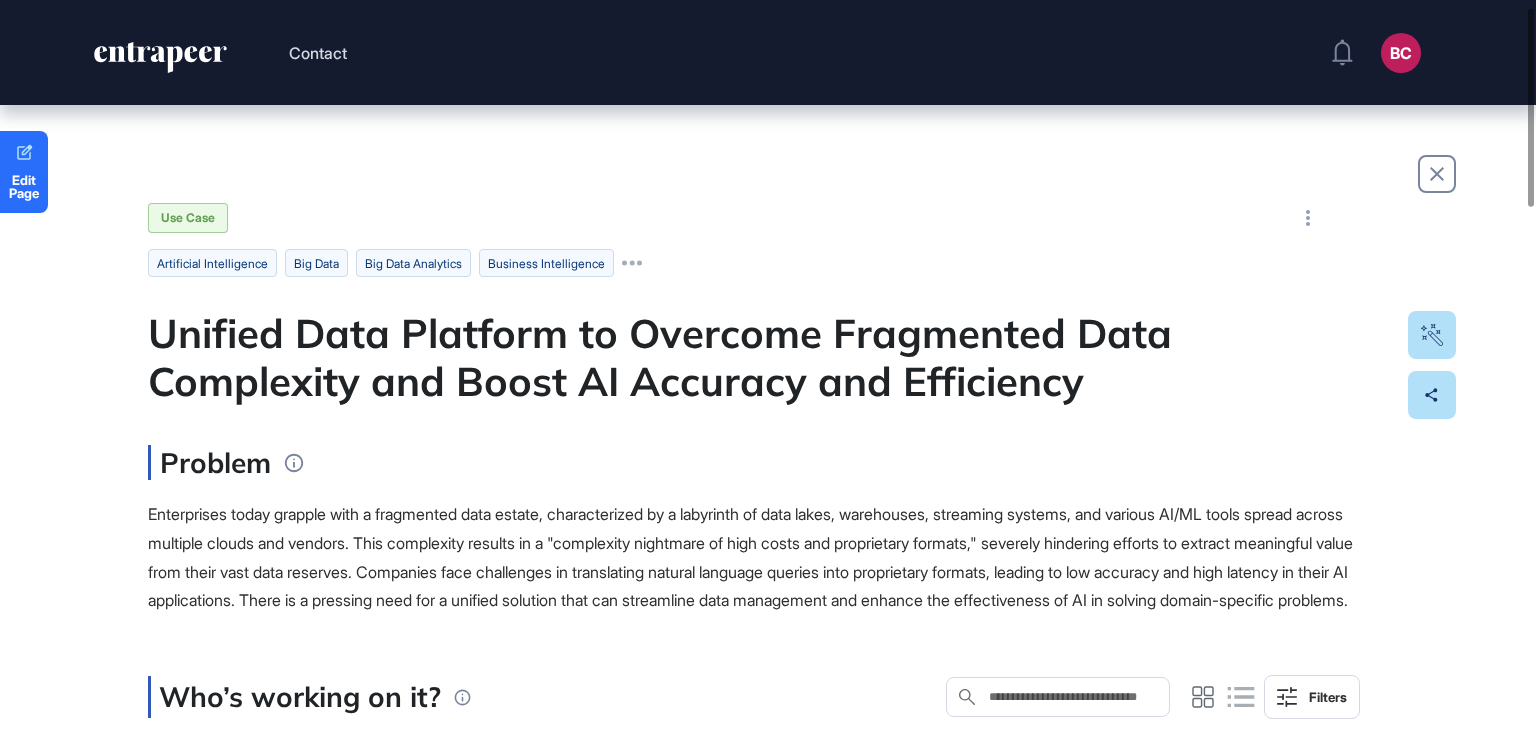 scroll, scrollTop: 100, scrollLeft: 0, axis: vertical 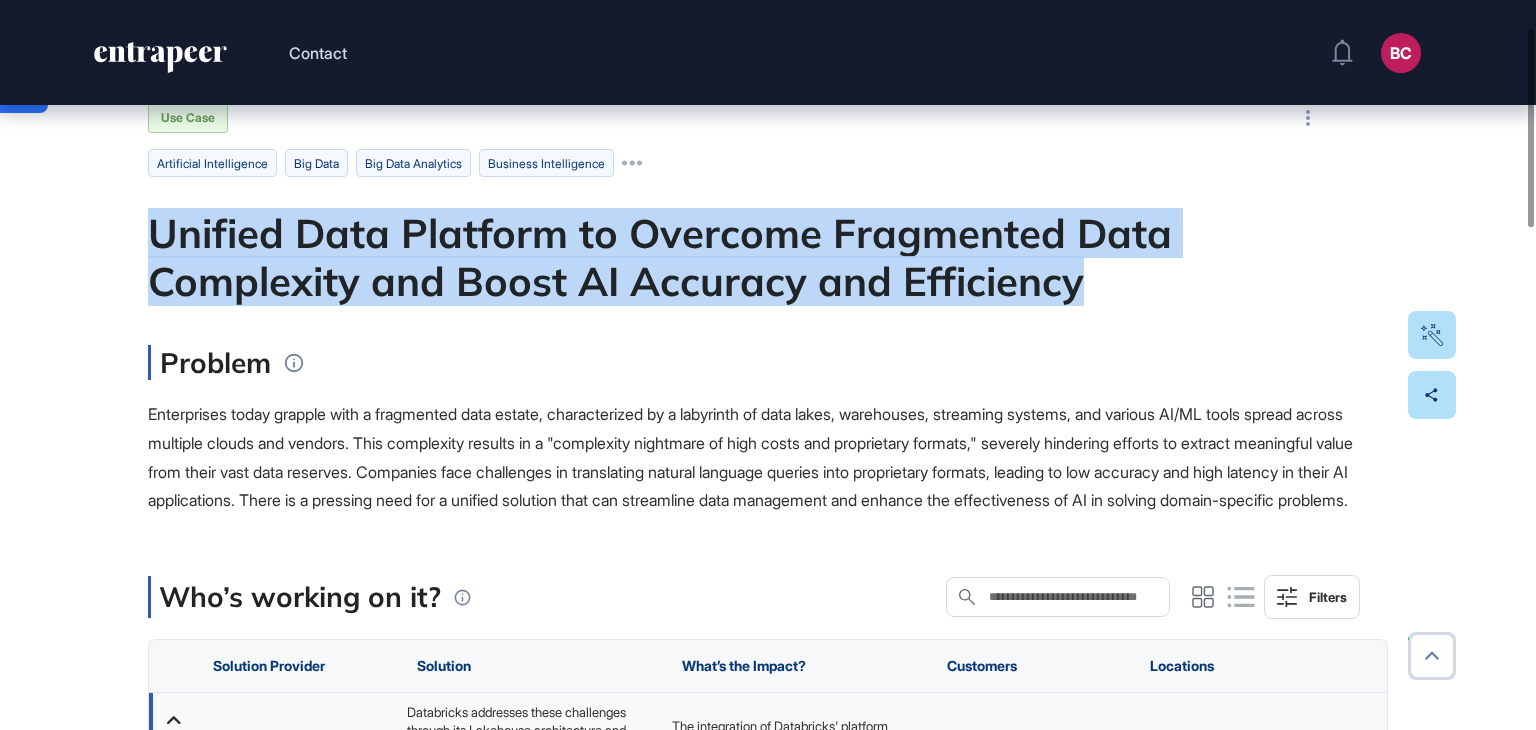 drag, startPoint x: 140, startPoint y: 237, endPoint x: 1092, endPoint y: 269, distance: 952.53766 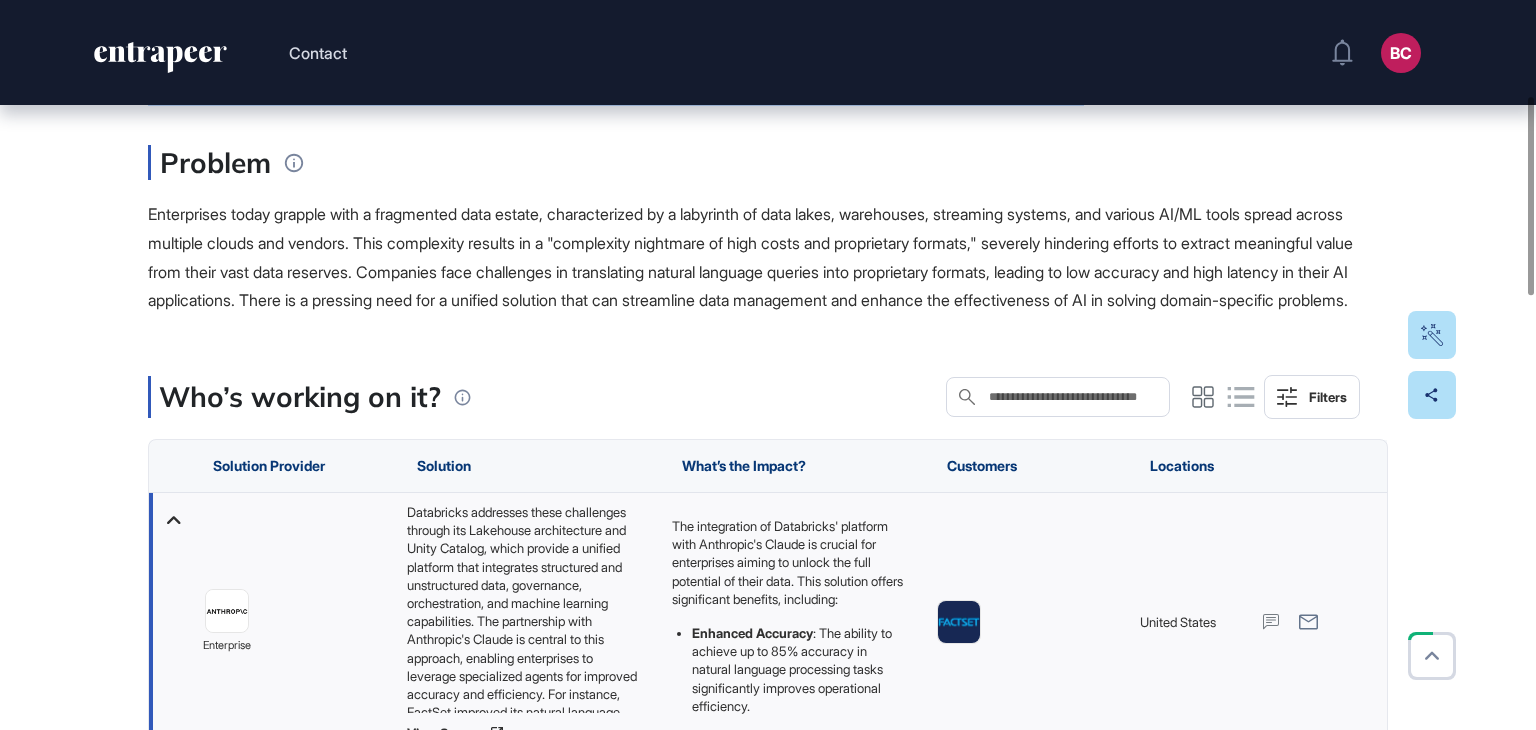 scroll, scrollTop: 400, scrollLeft: 0, axis: vertical 